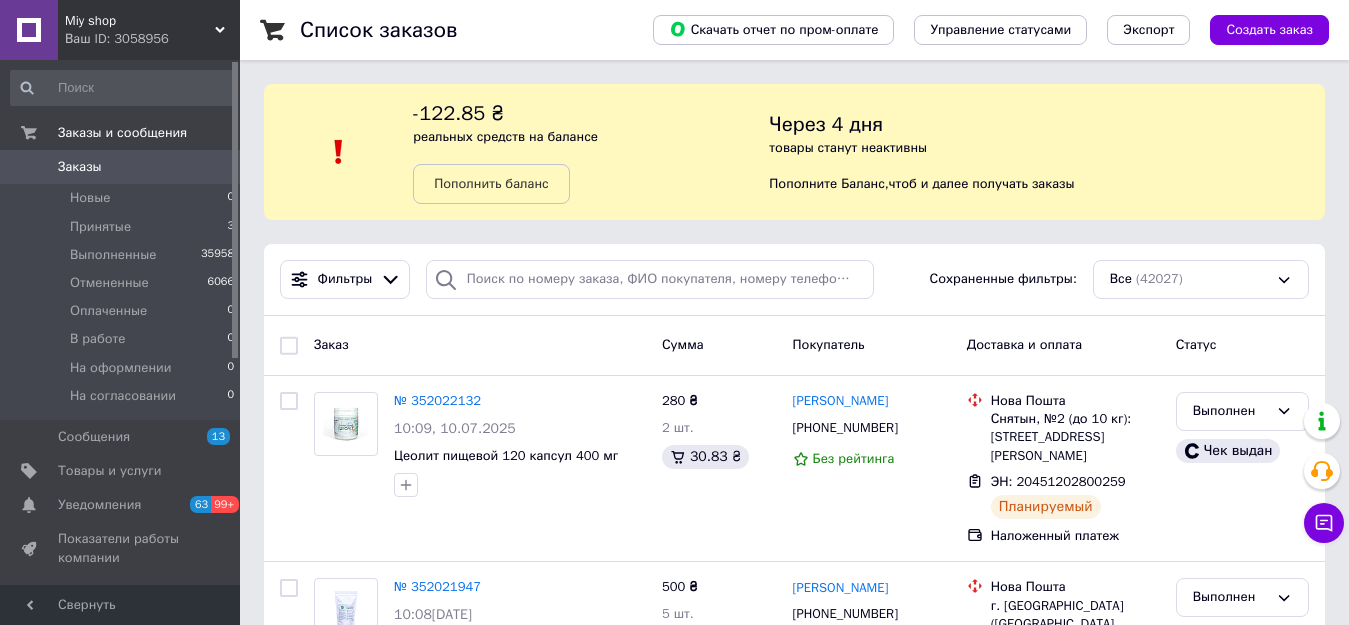 click on "Заказы" at bounding box center [121, 167] 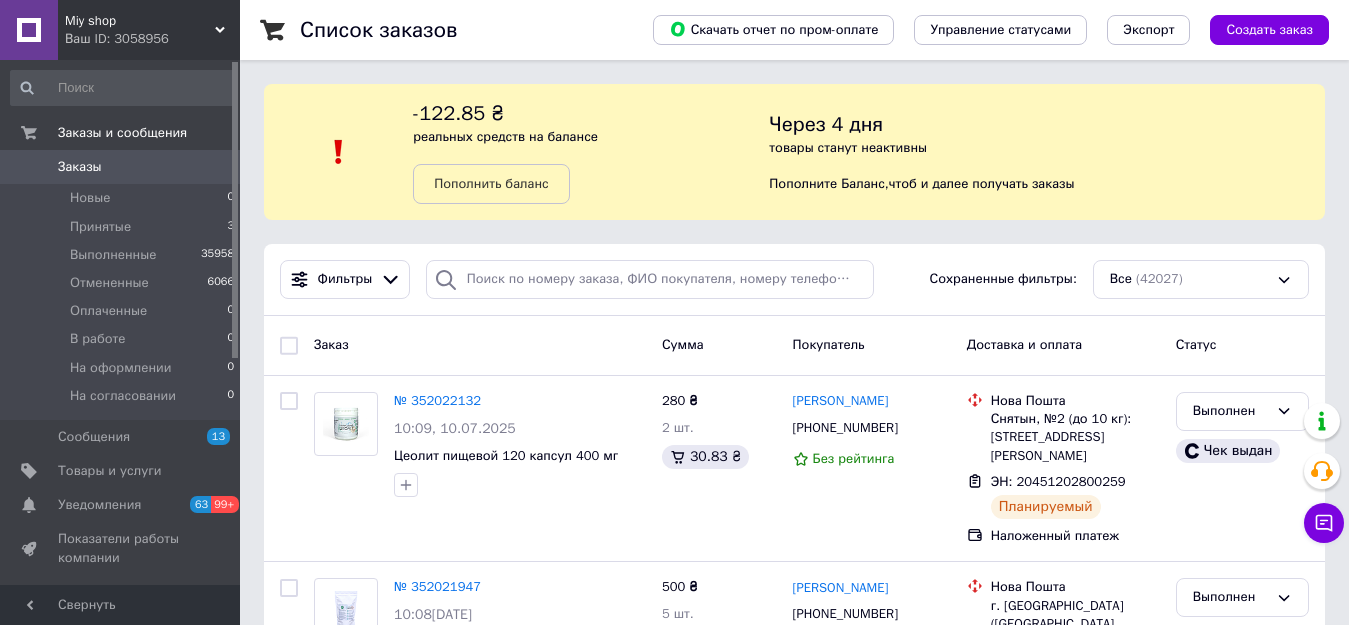 click on "Заказы" at bounding box center [121, 167] 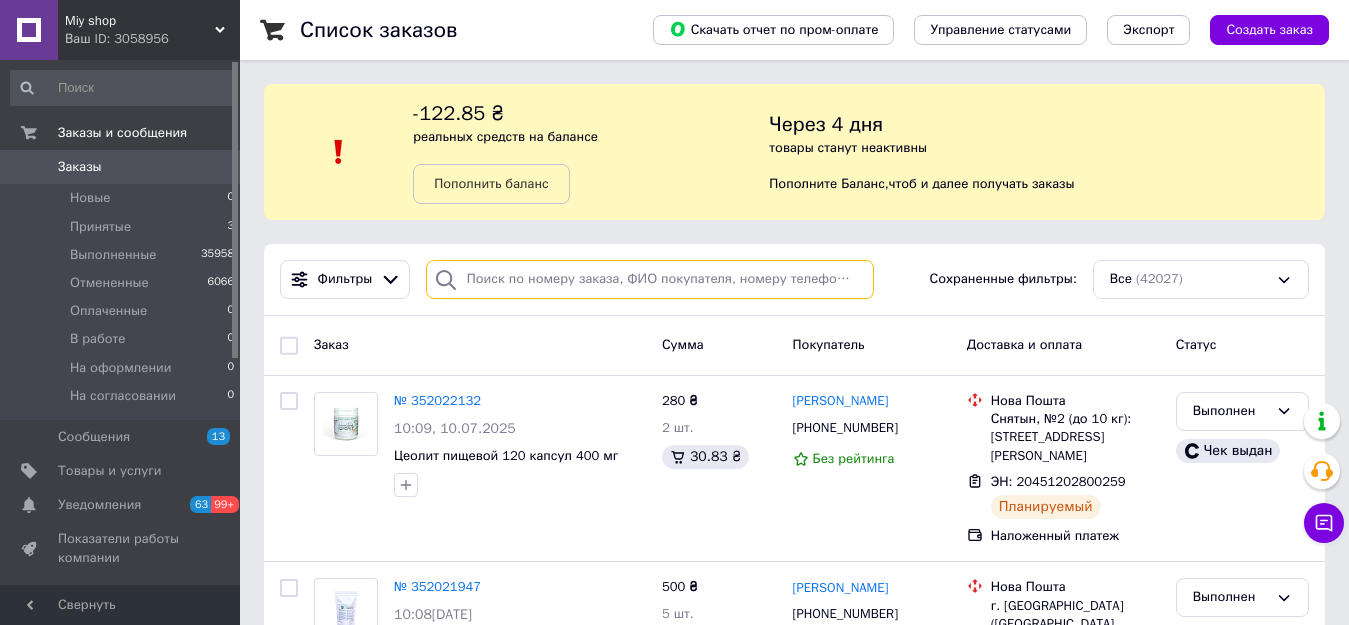click at bounding box center (650, 279) 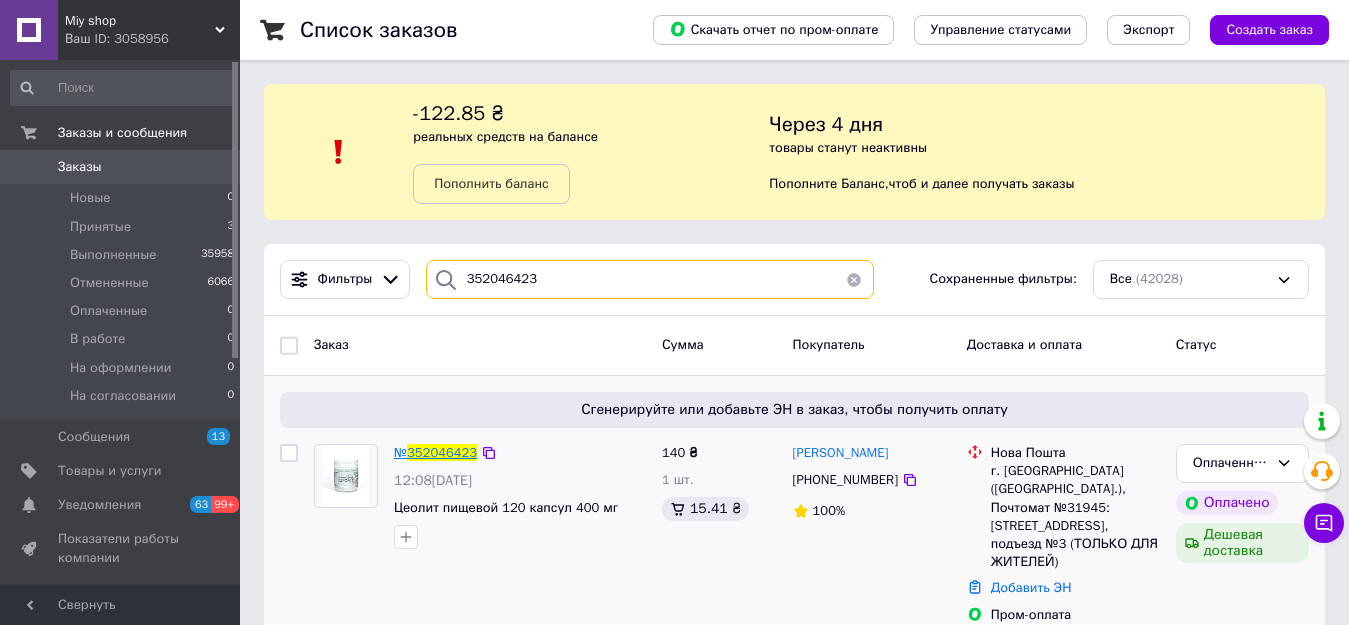type on "352046423" 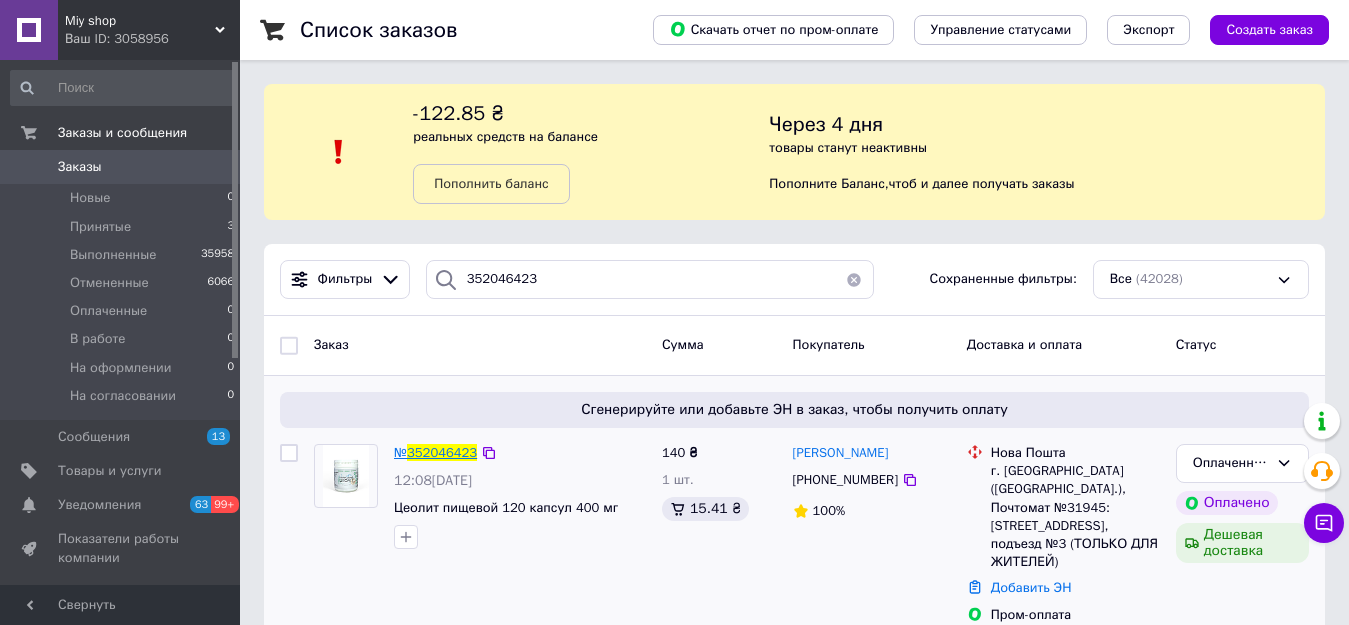 click on "352046423" at bounding box center (442, 452) 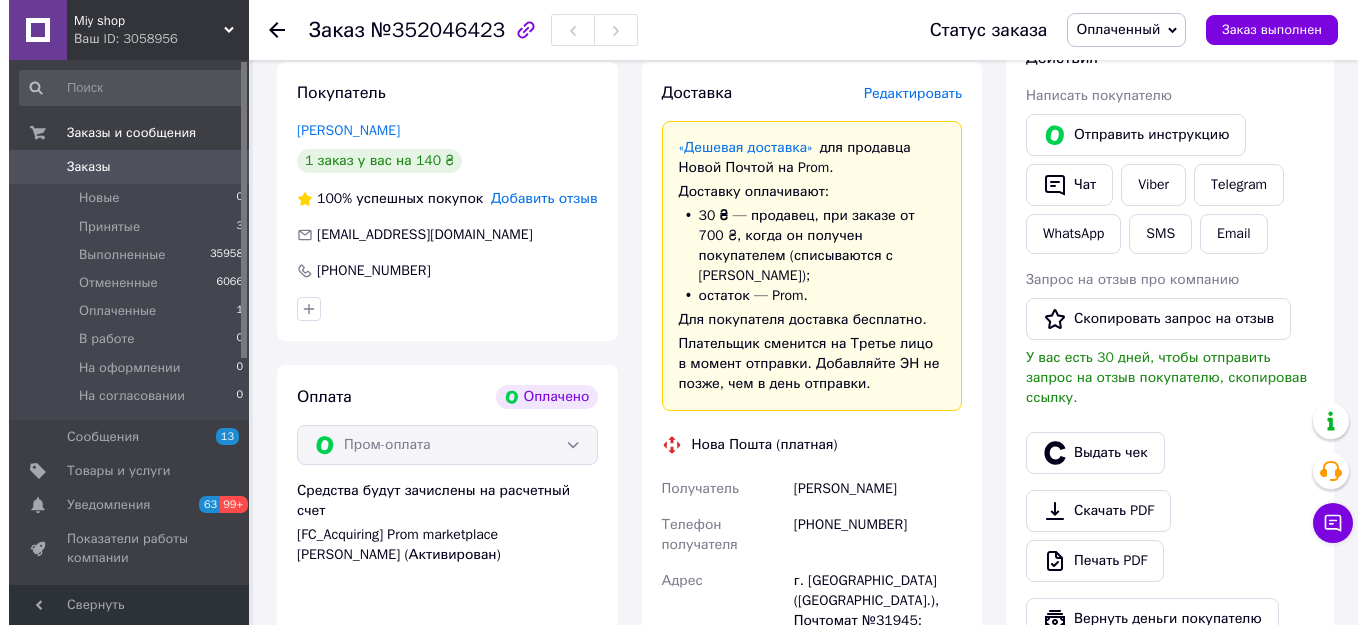 scroll, scrollTop: 400, scrollLeft: 0, axis: vertical 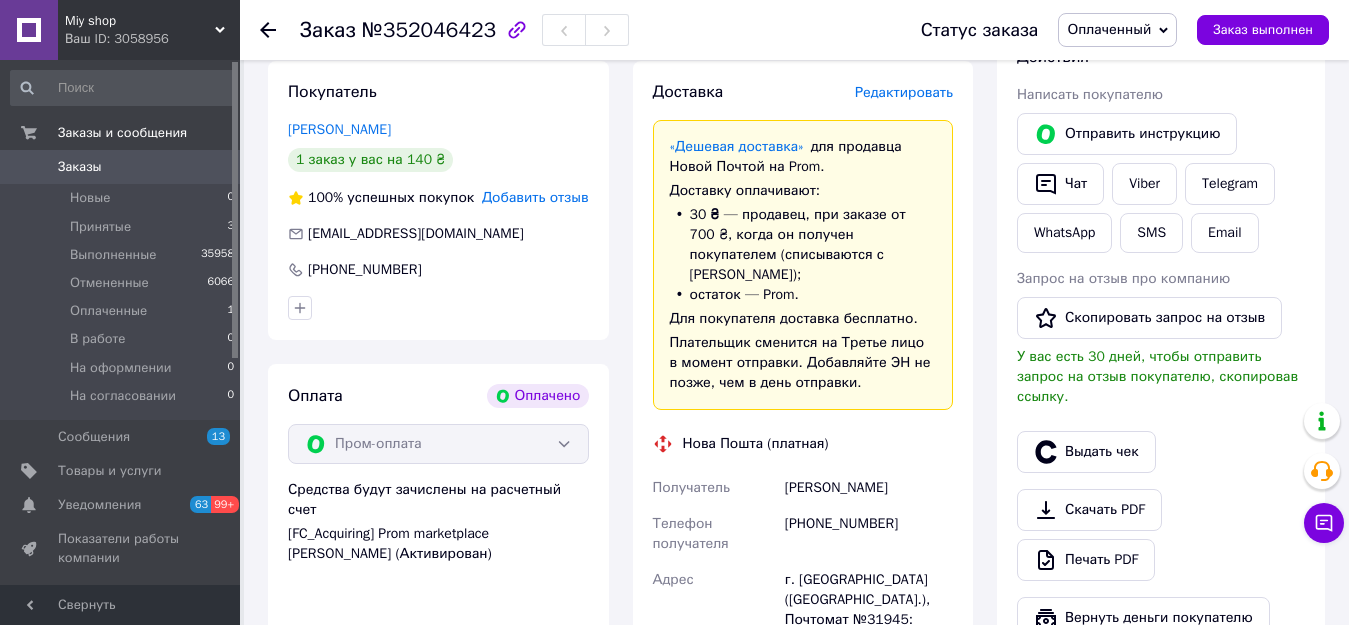 click on "Редактировать" at bounding box center (904, 92) 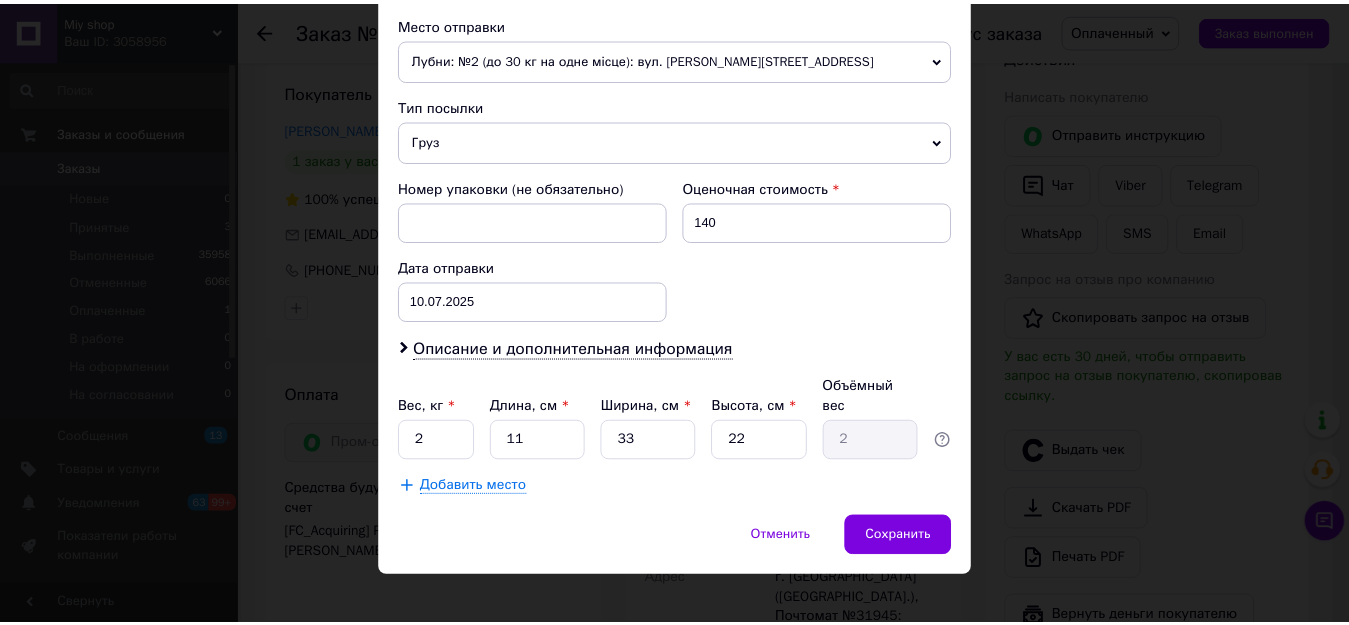 scroll, scrollTop: 725, scrollLeft: 0, axis: vertical 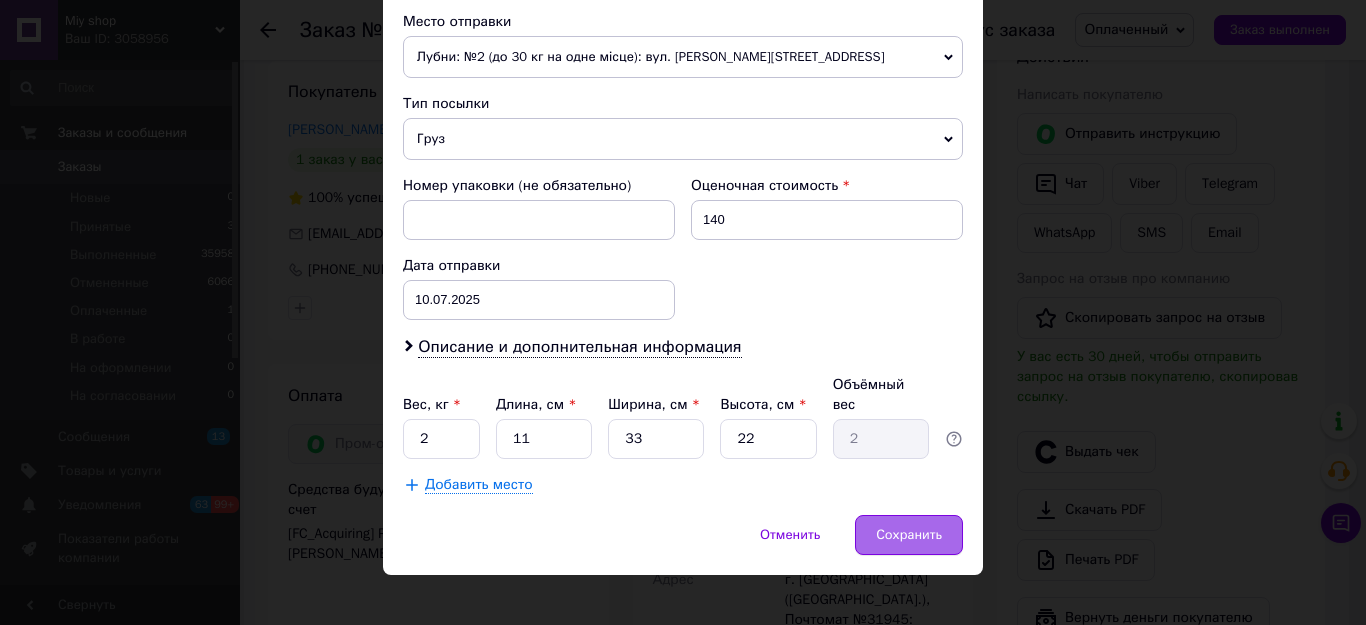 click on "Сохранить" at bounding box center (909, 535) 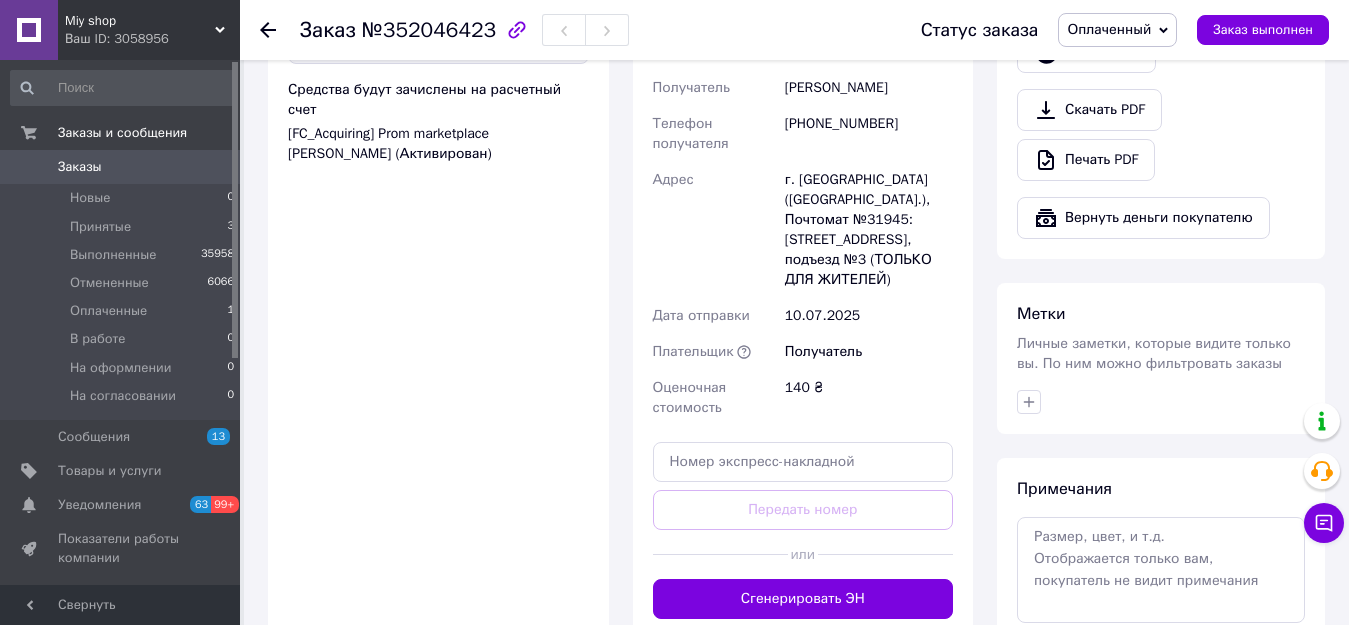 scroll, scrollTop: 900, scrollLeft: 0, axis: vertical 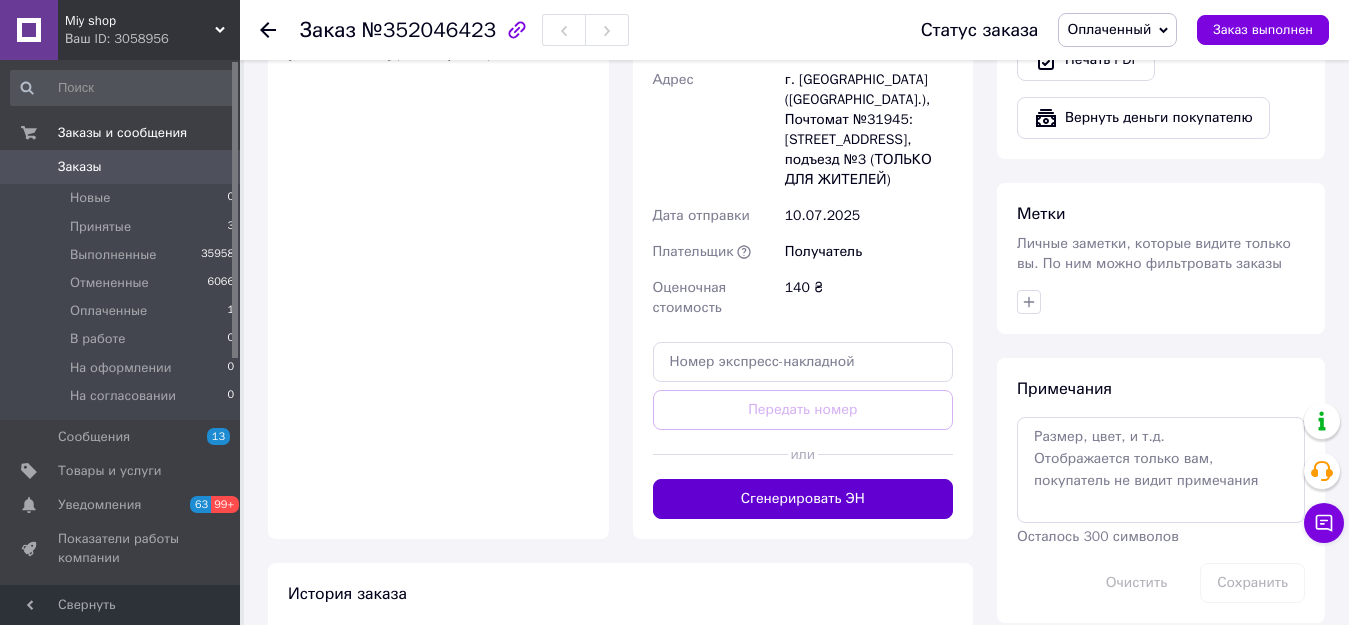 click on "Сгенерировать ЭН" at bounding box center [803, 499] 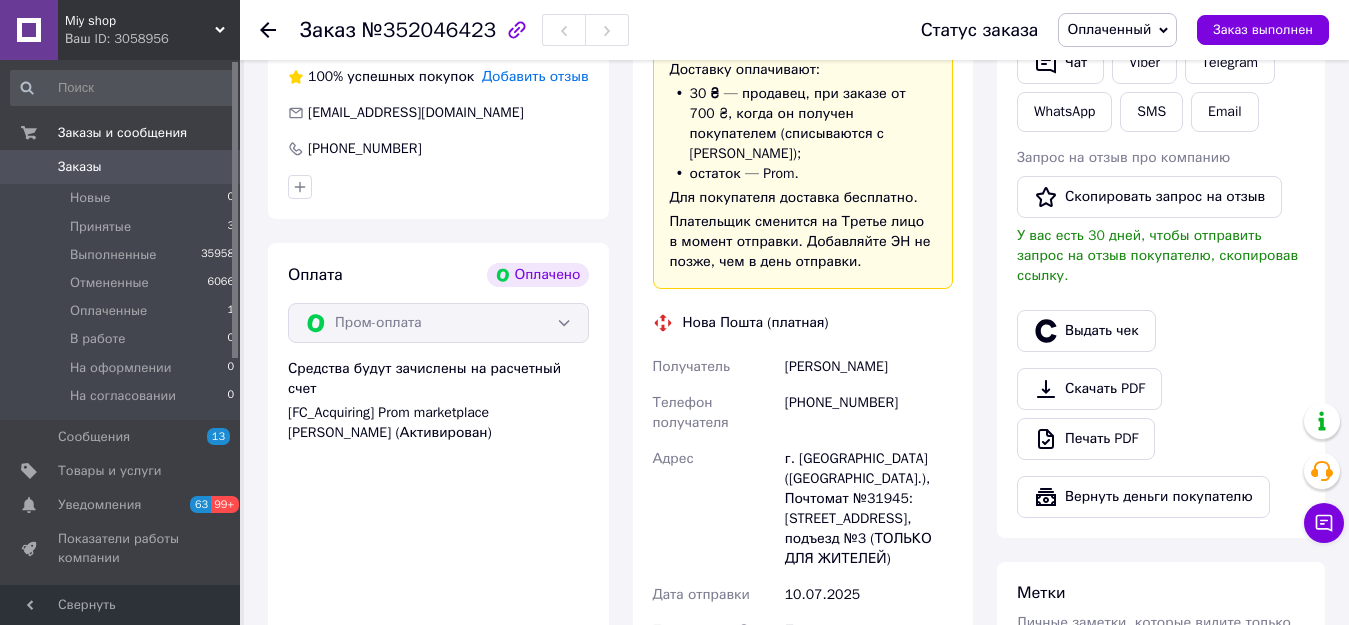 scroll, scrollTop: 500, scrollLeft: 0, axis: vertical 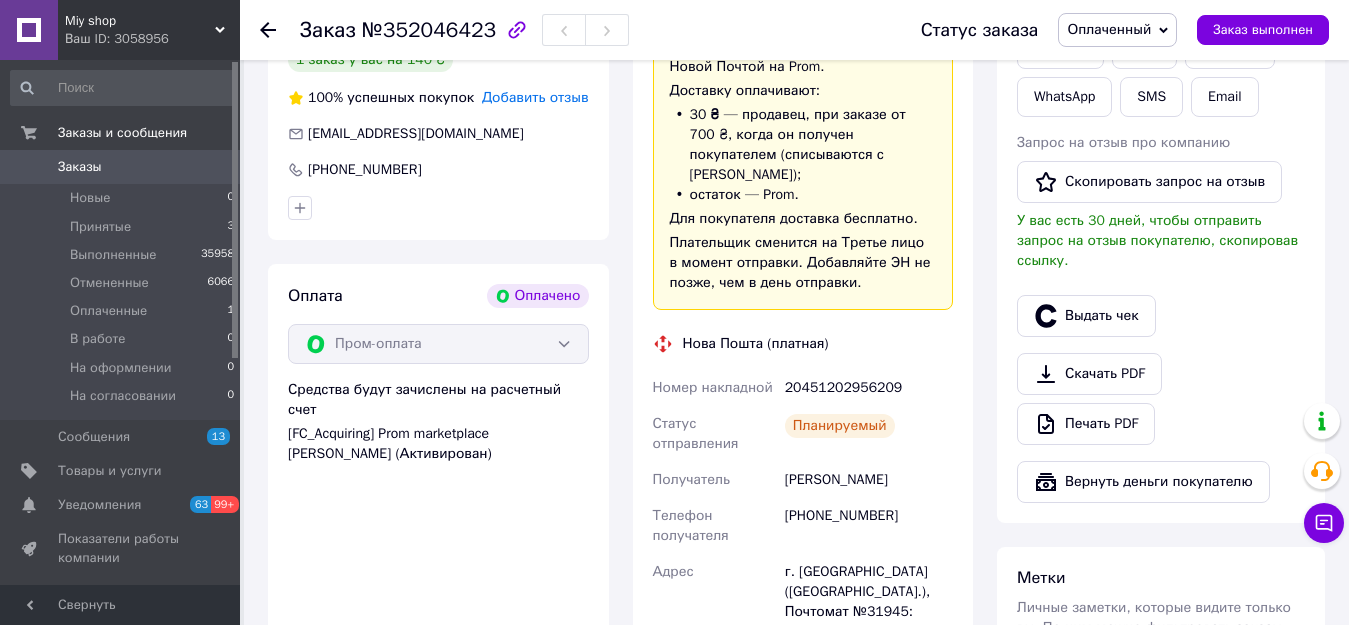 click on "20451202956209" at bounding box center [869, 388] 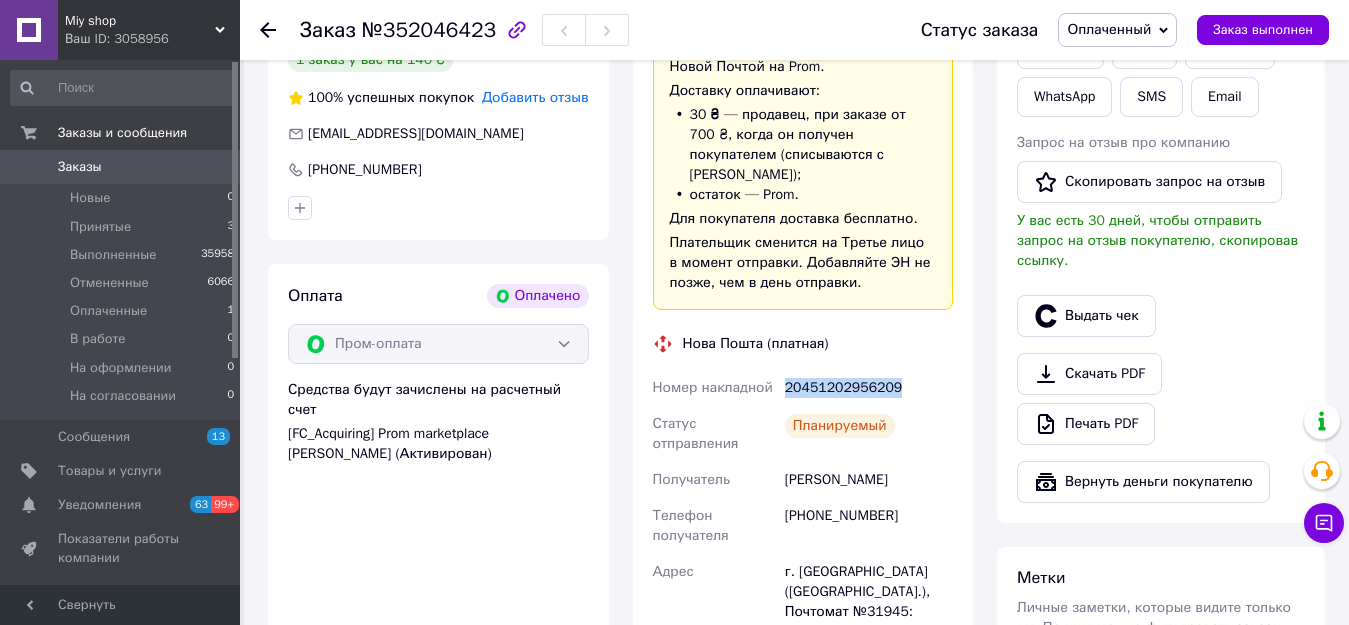 click on "20451202956209" at bounding box center (869, 388) 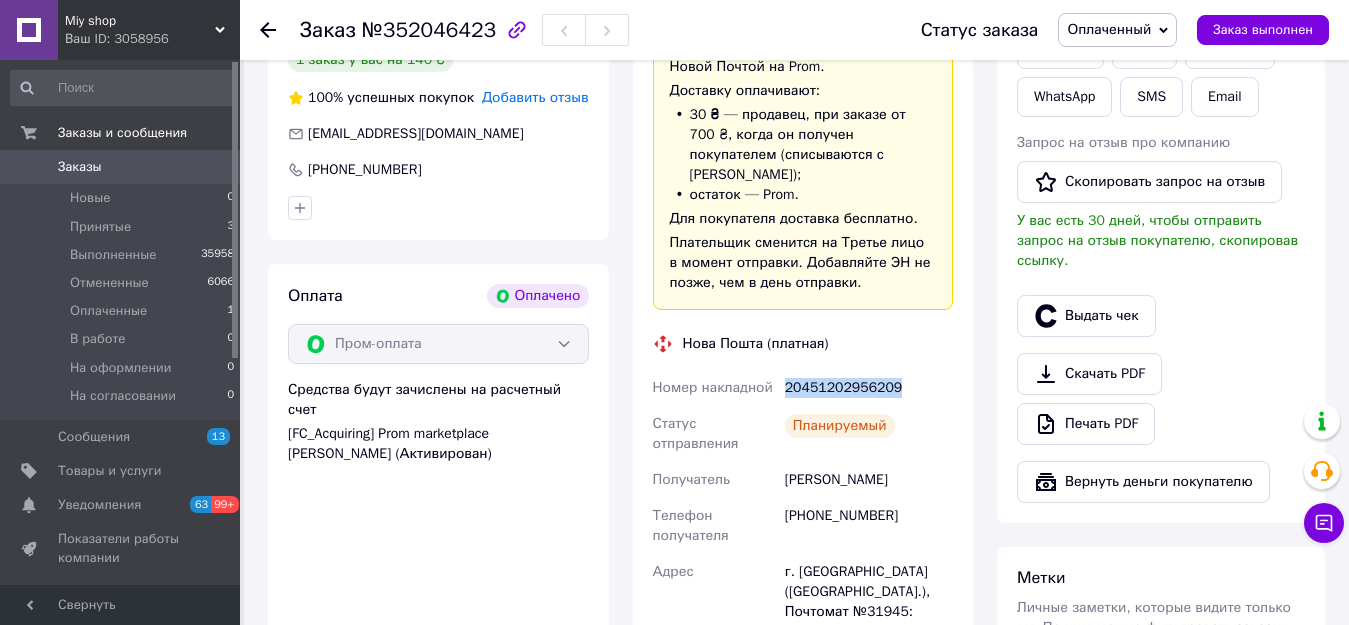 copy on "20451202956209" 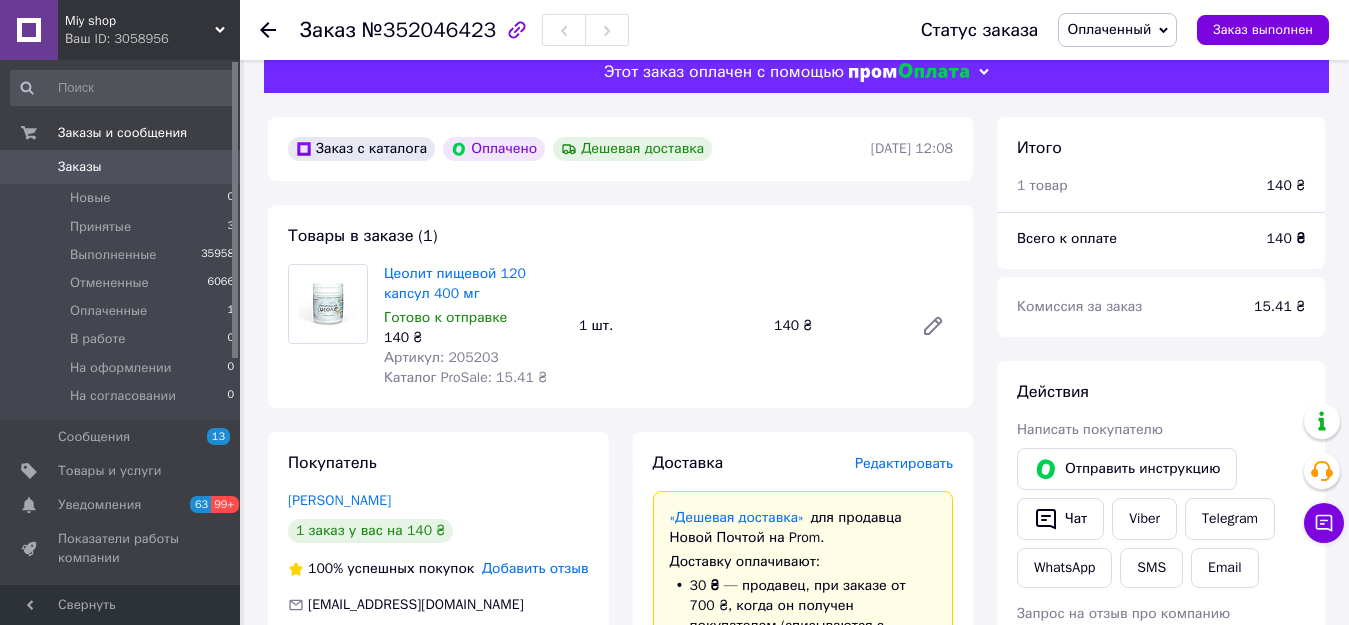 scroll, scrollTop: 0, scrollLeft: 0, axis: both 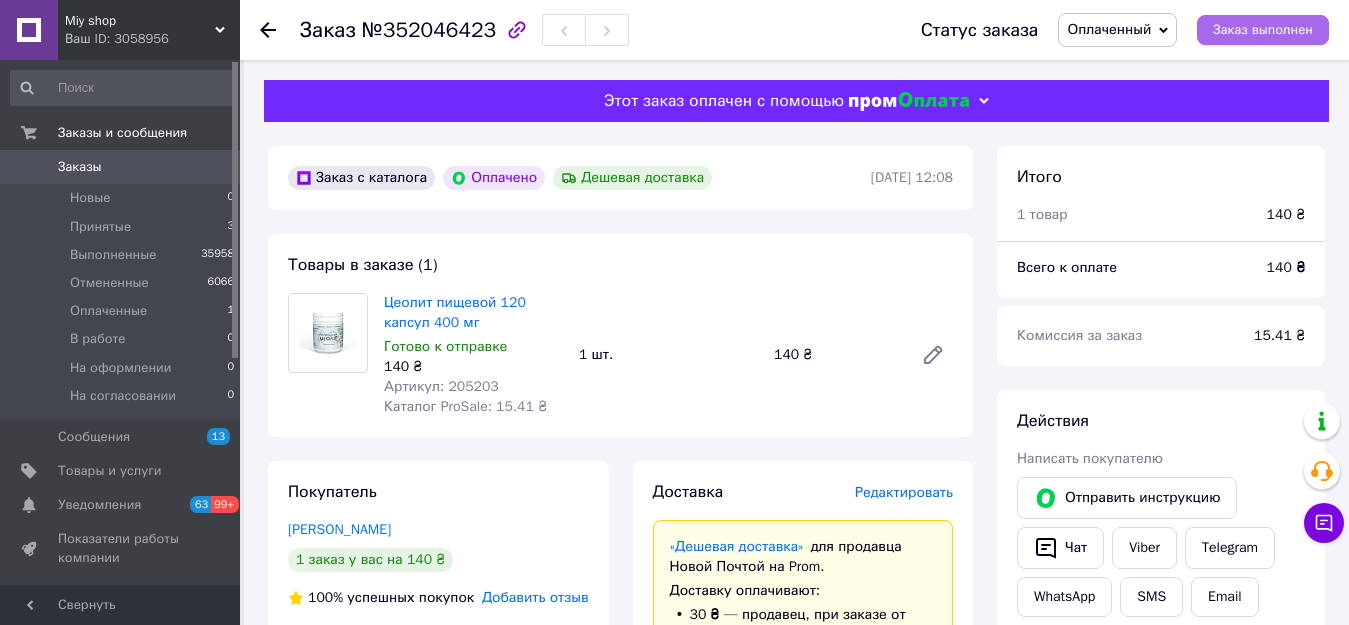 click on "Заказ выполнен" at bounding box center [1263, 30] 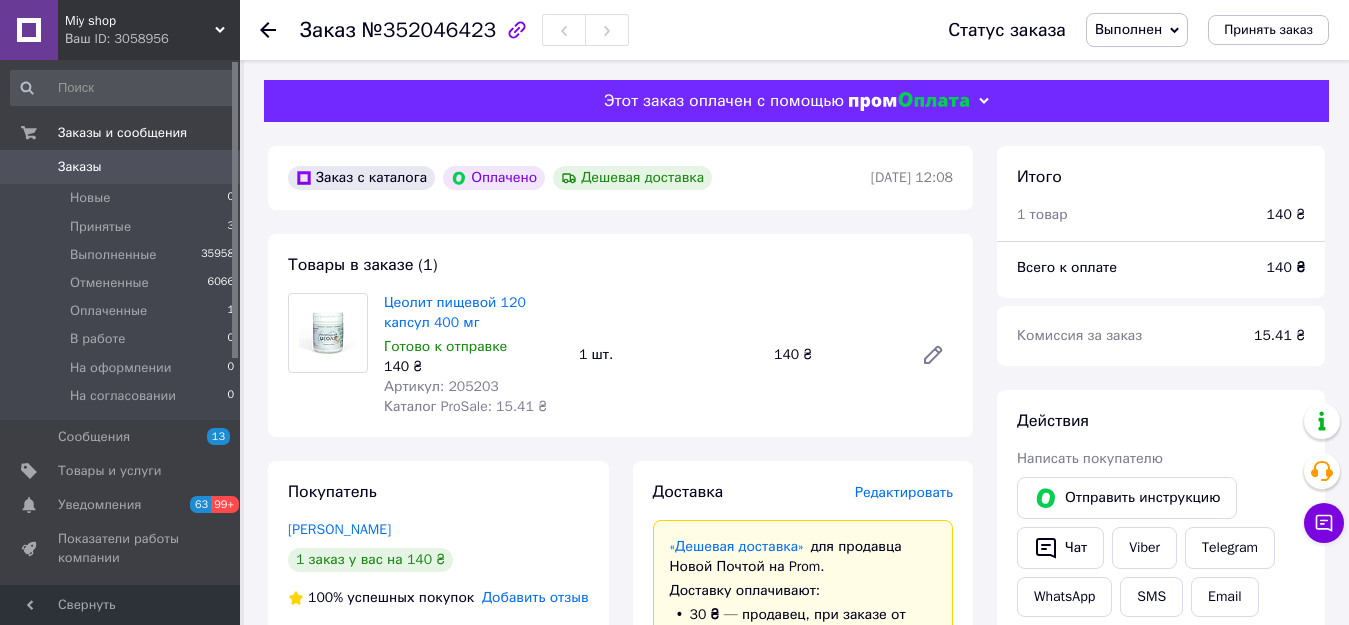 type 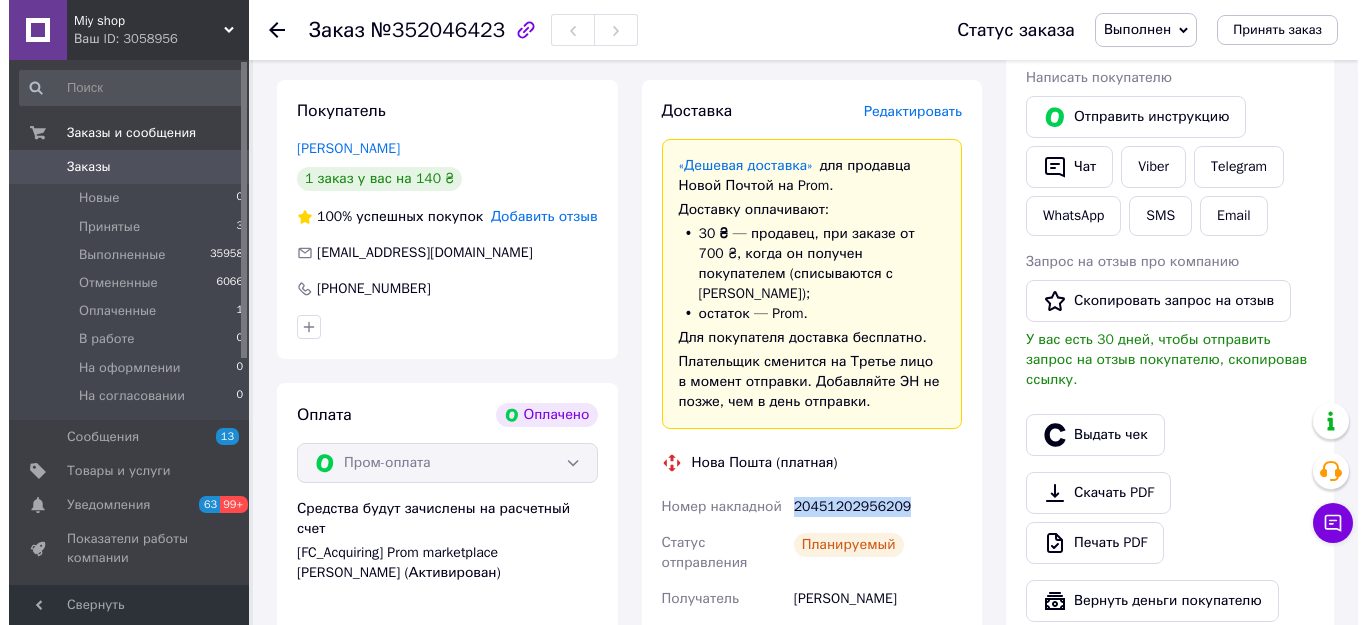 scroll, scrollTop: 400, scrollLeft: 0, axis: vertical 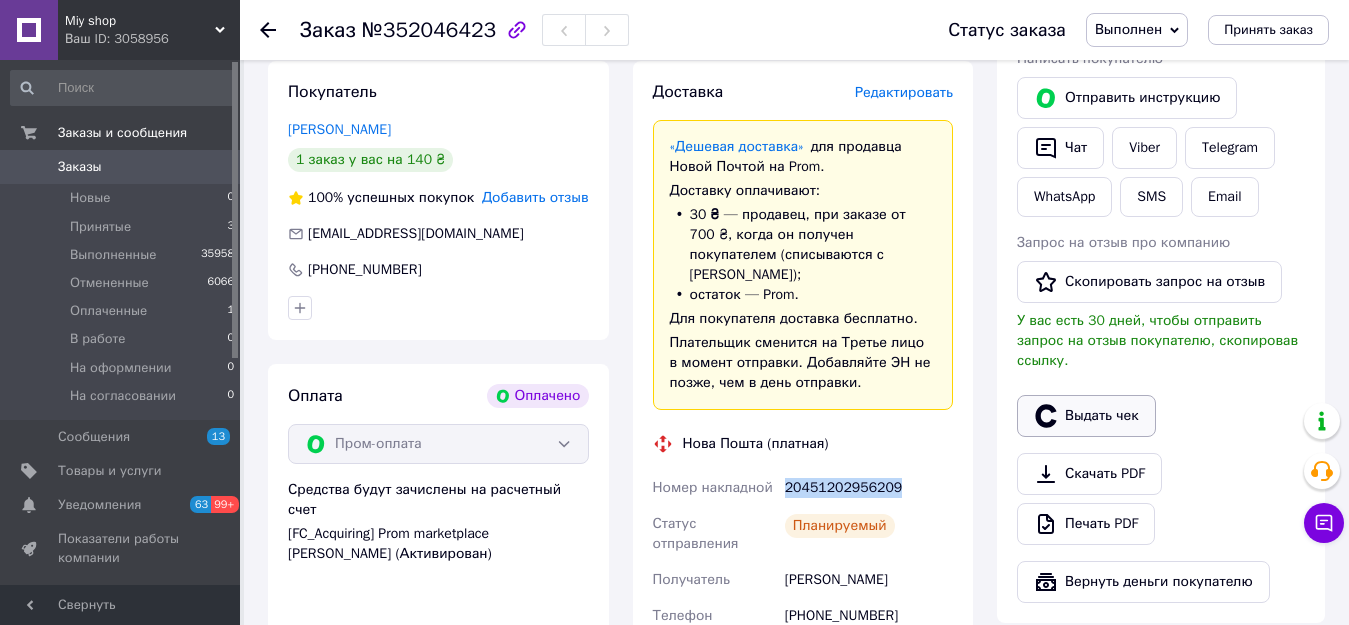 click on "Выдать чек" at bounding box center (1086, 416) 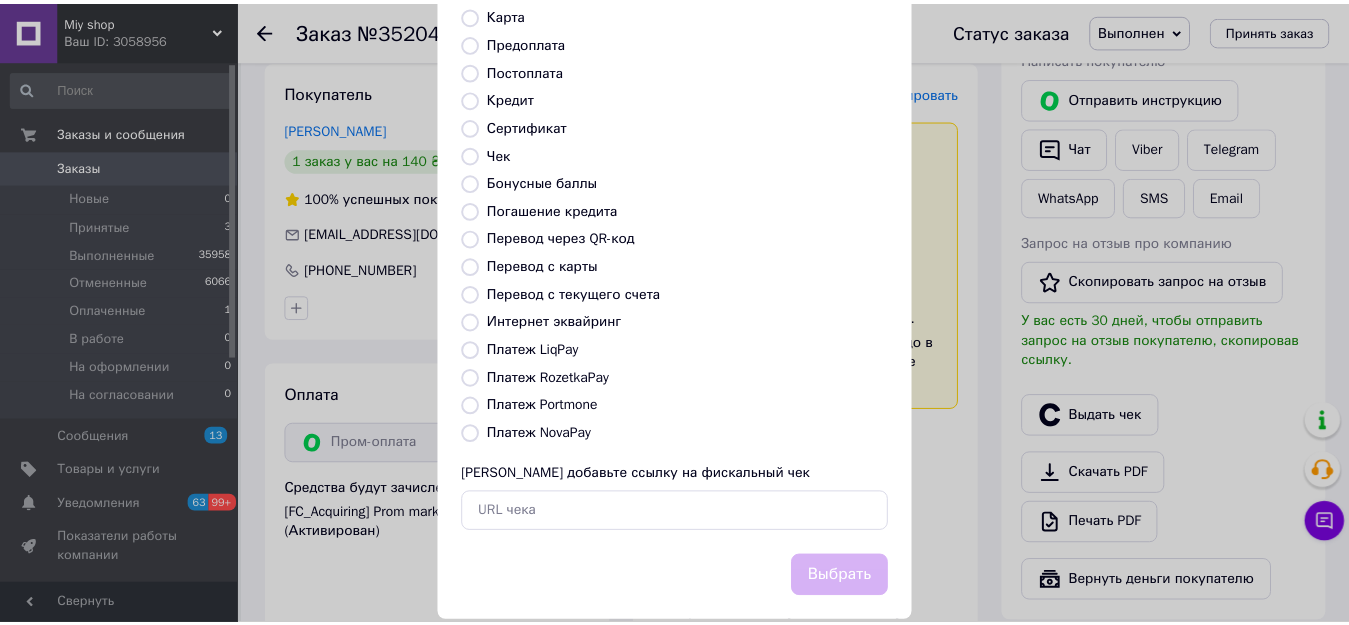 scroll, scrollTop: 234, scrollLeft: 0, axis: vertical 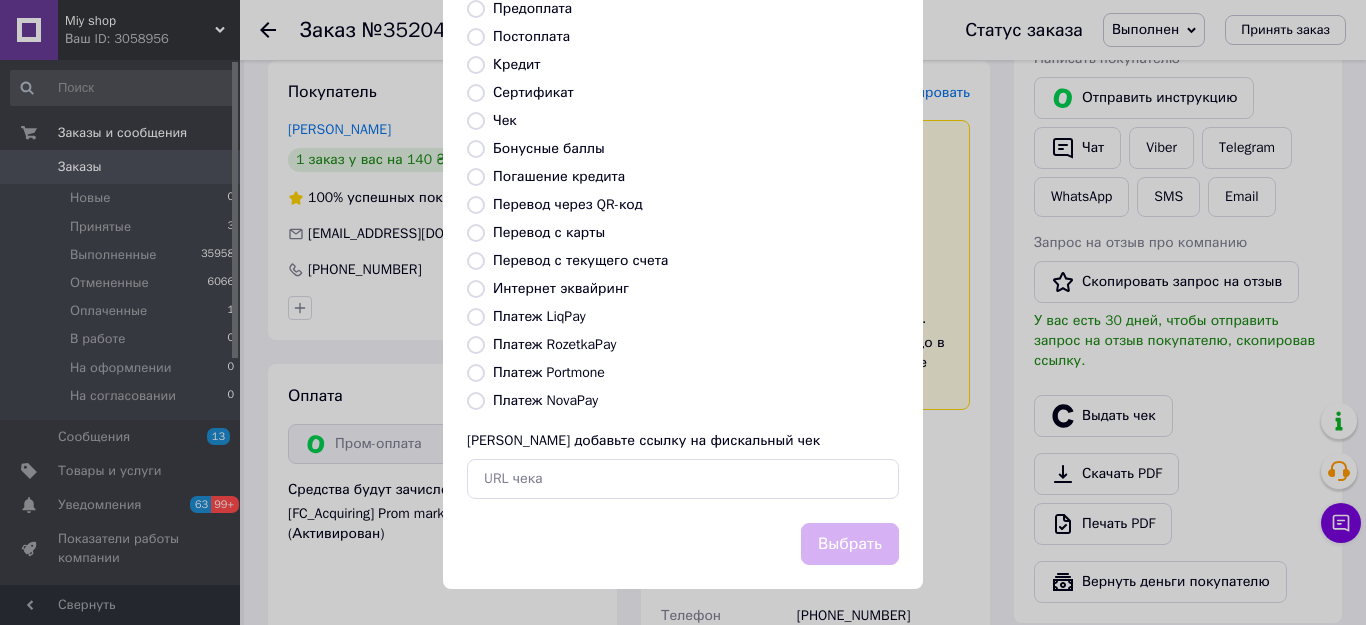 click on "Платеж NovaPay" at bounding box center [545, 400] 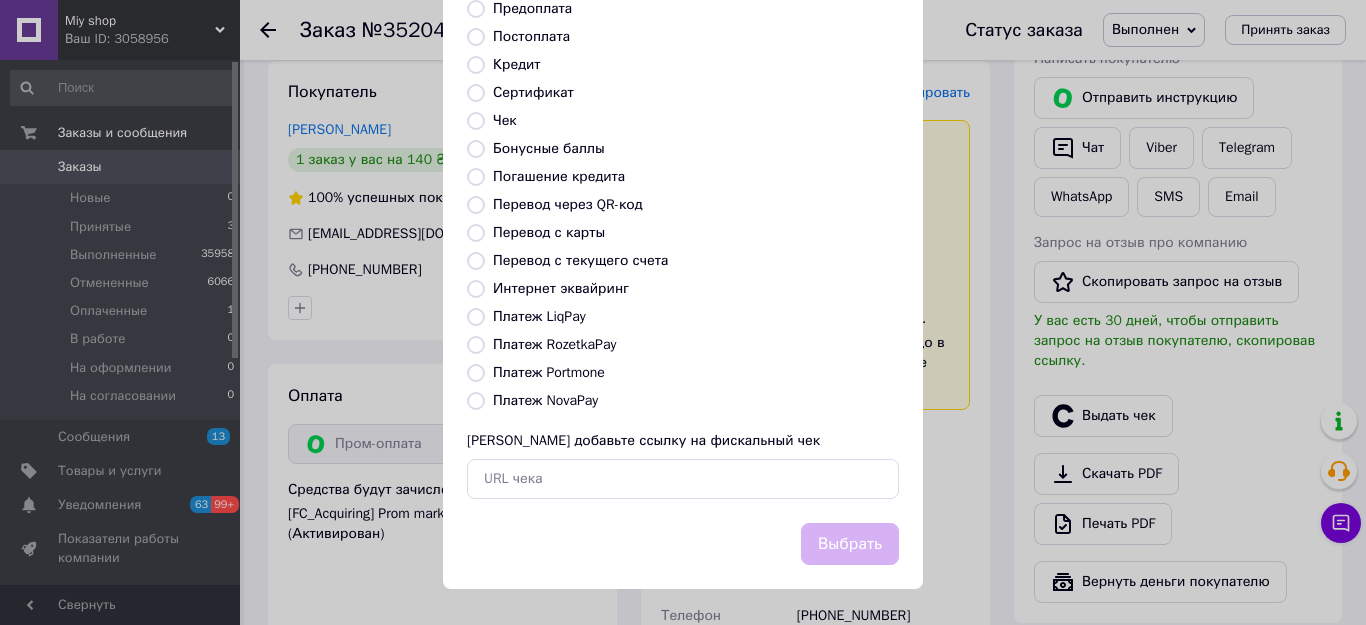 radio on "true" 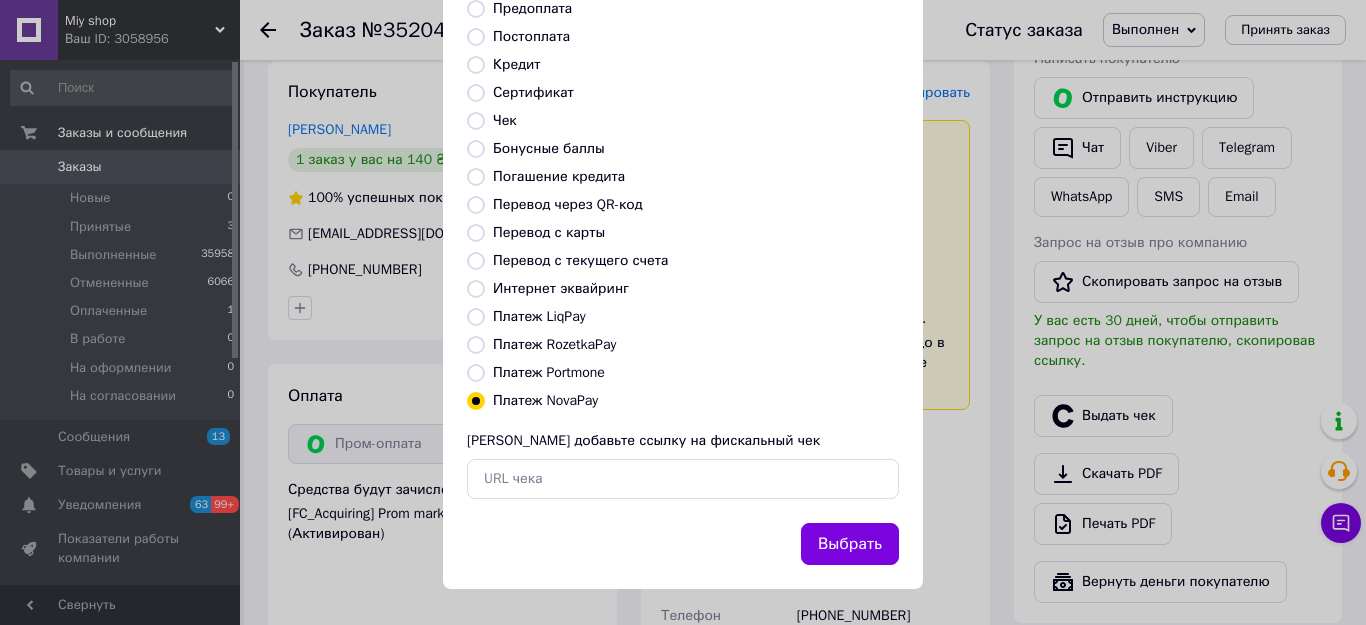 click on "Платеж RozetkaPay" at bounding box center (696, 345) 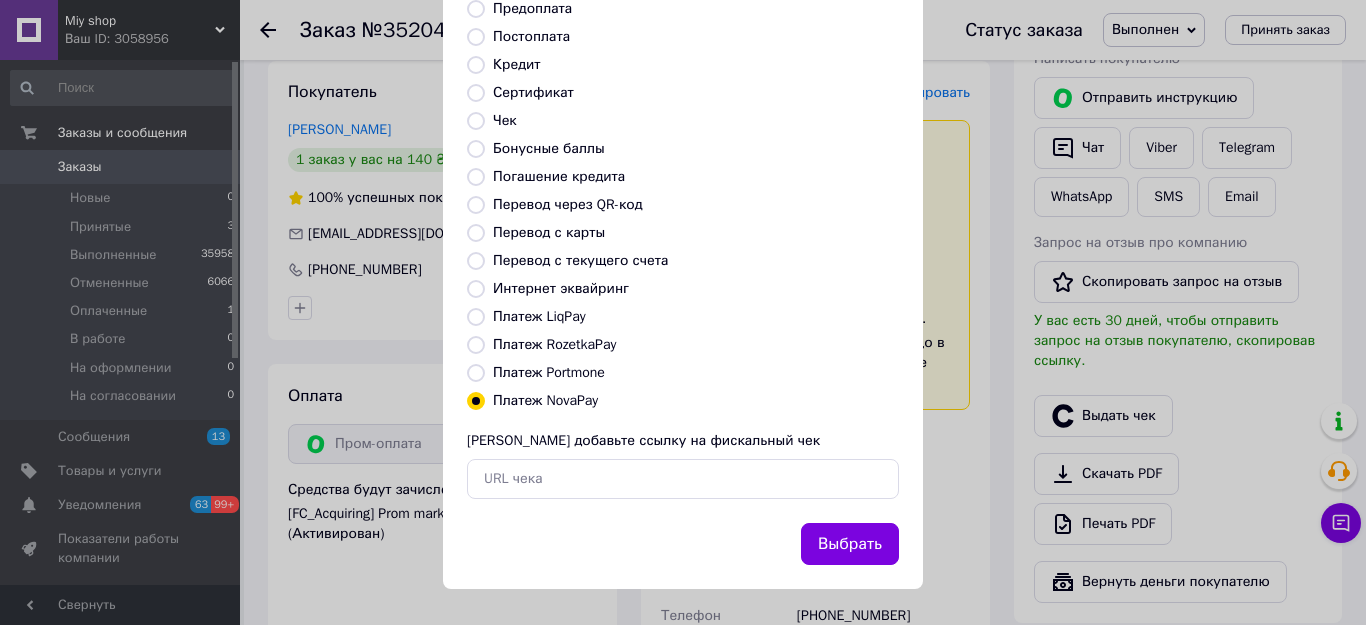 radio on "true" 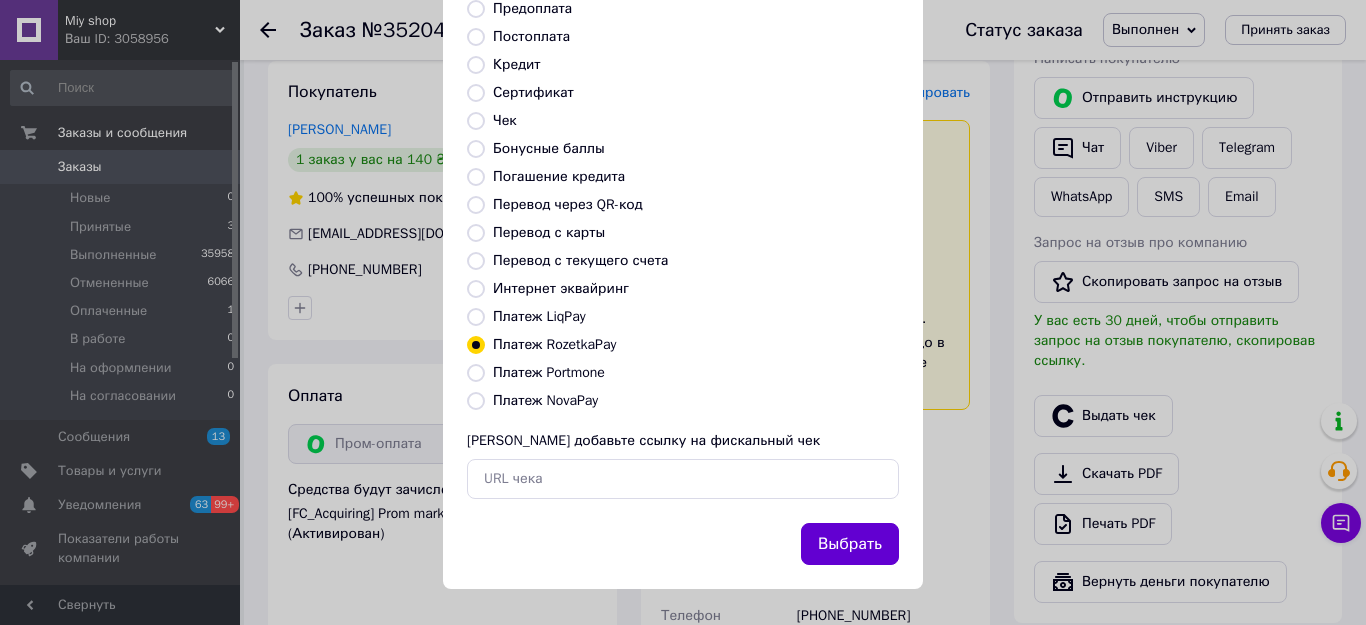 click on "Выбрать" at bounding box center [850, 544] 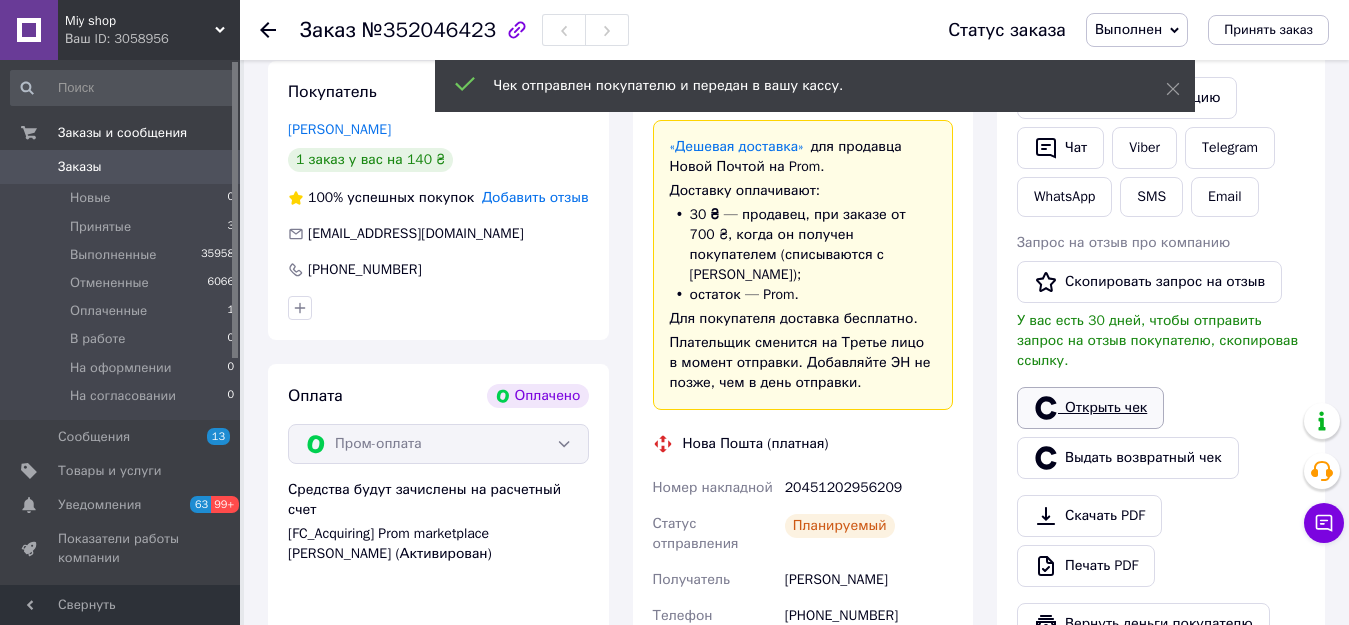 click on "Открыть чек" at bounding box center [1090, 408] 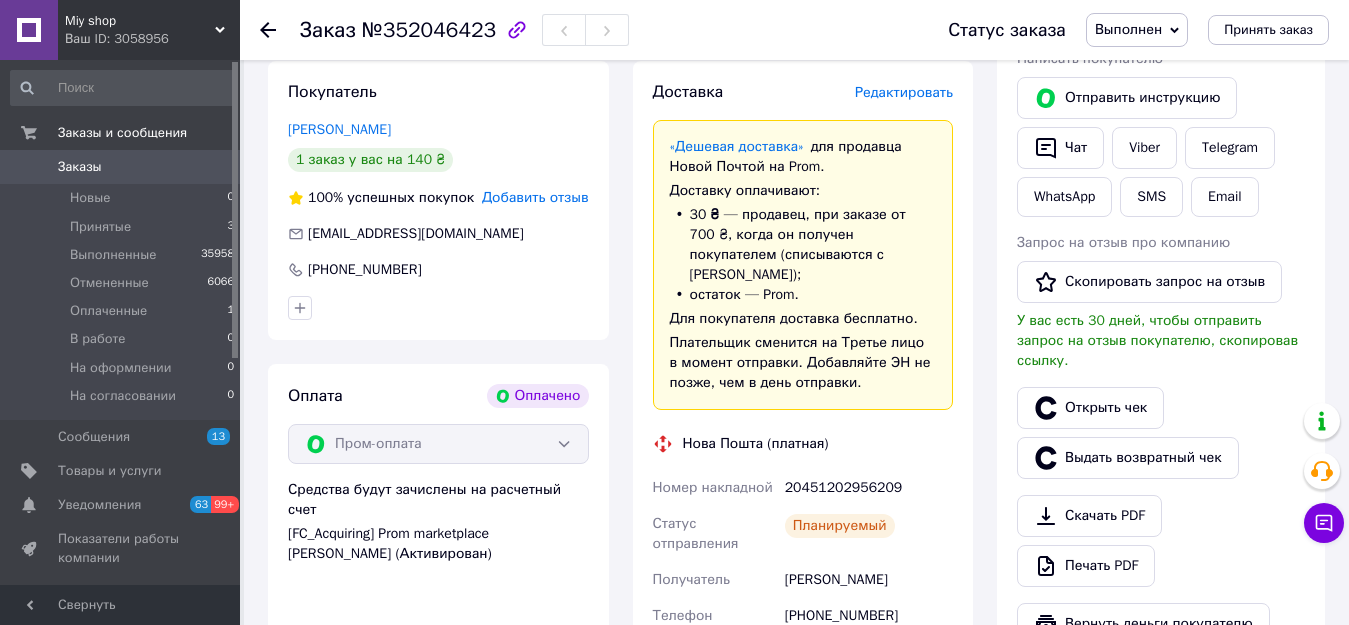 click on "Заказы" at bounding box center [121, 167] 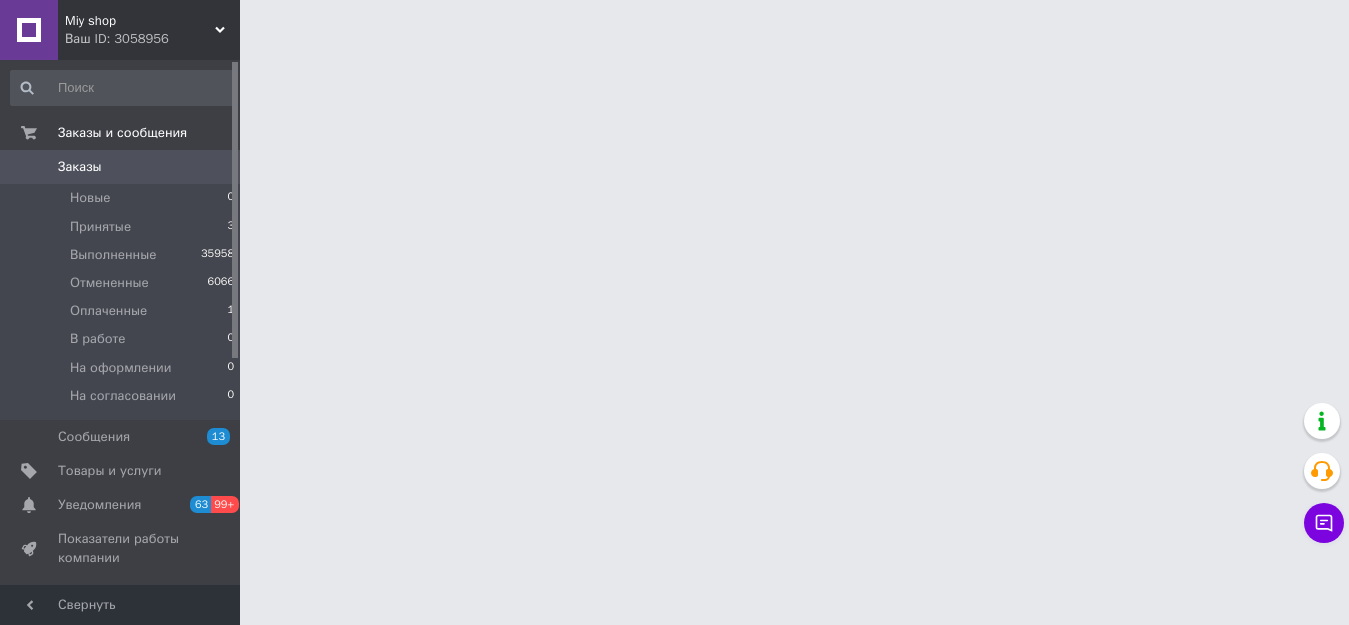scroll, scrollTop: 0, scrollLeft: 0, axis: both 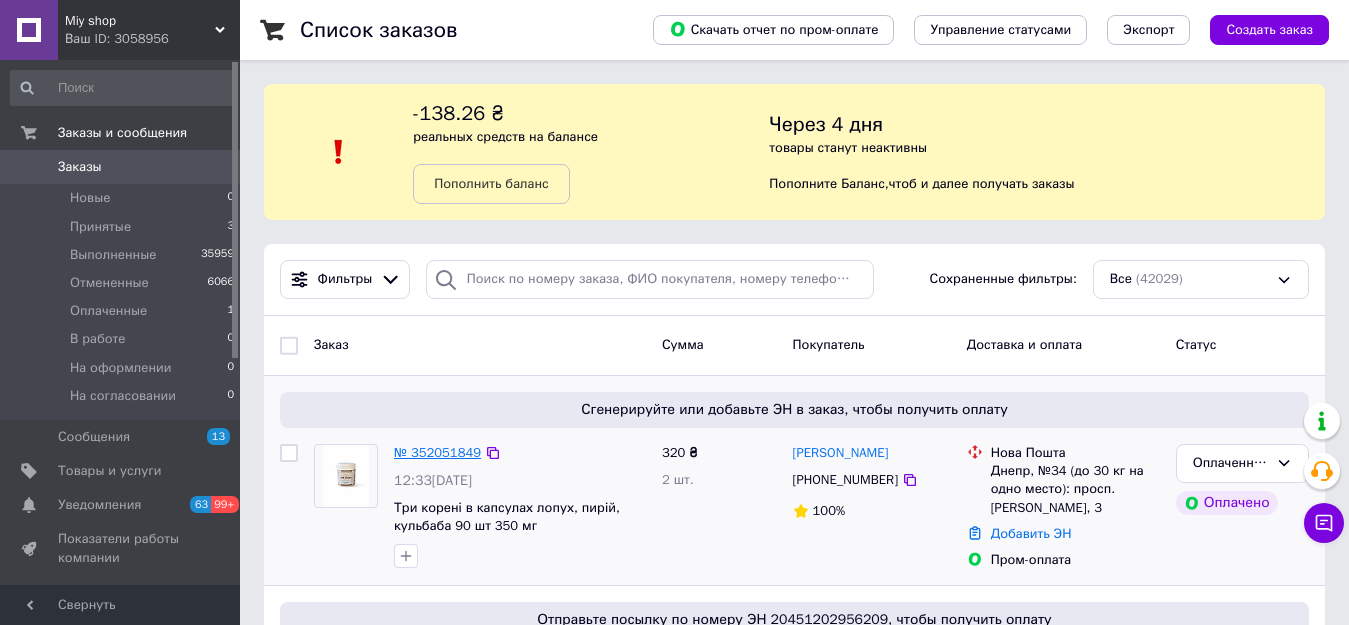 click on "№ 352051849" at bounding box center (437, 452) 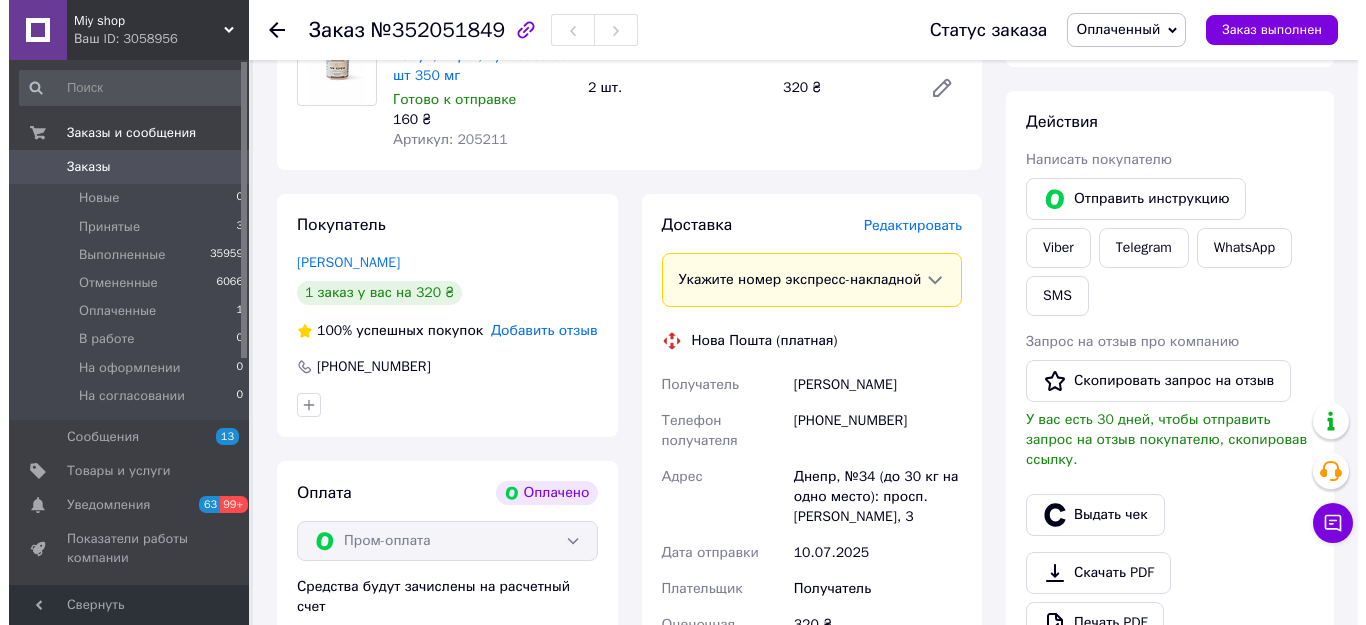 scroll, scrollTop: 300, scrollLeft: 0, axis: vertical 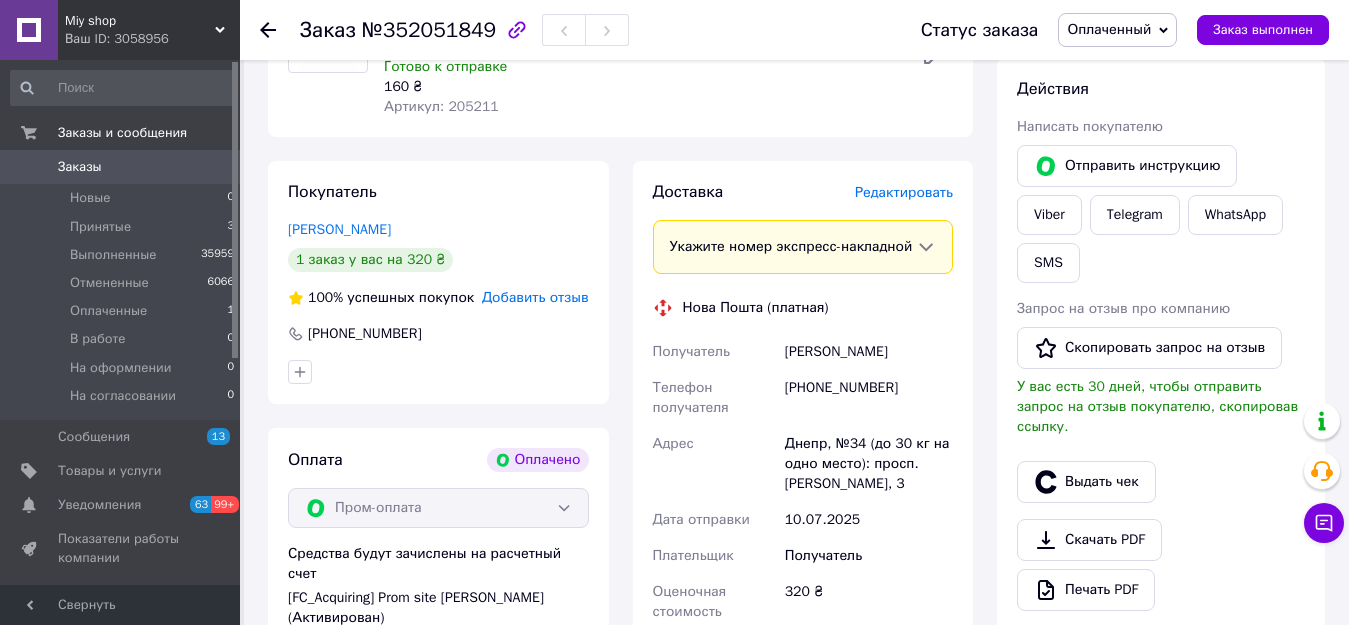 click on "Редактировать" at bounding box center [904, 192] 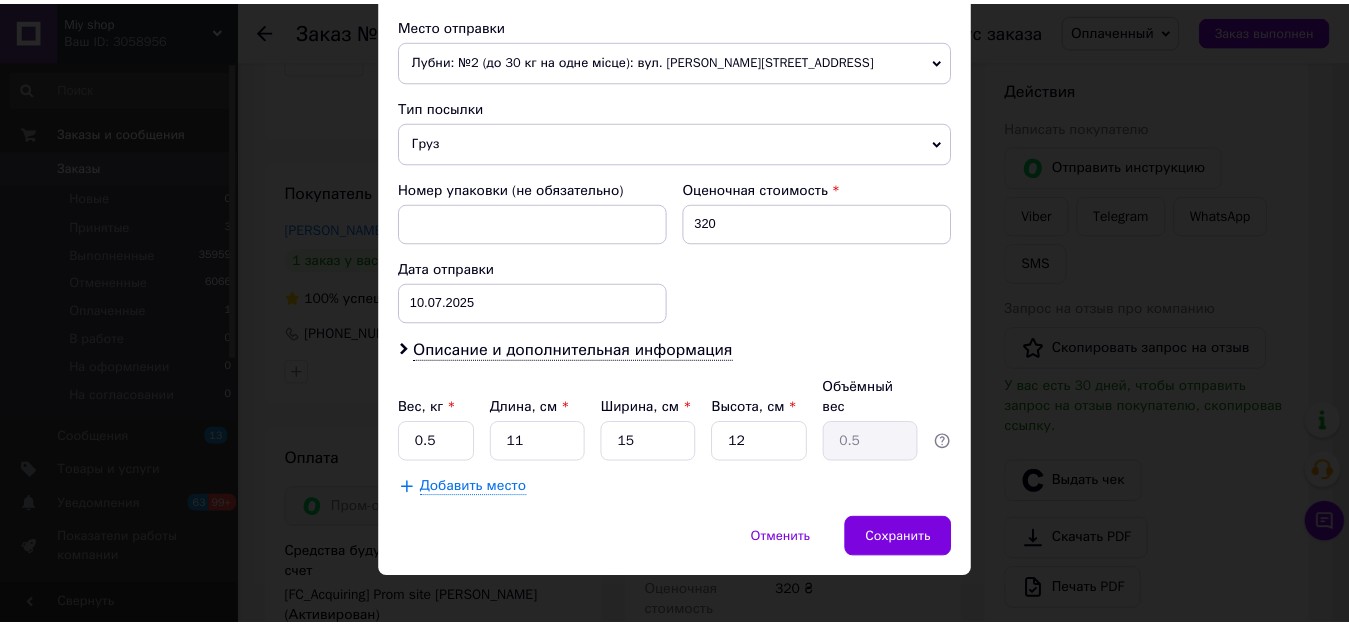 scroll, scrollTop: 703, scrollLeft: 0, axis: vertical 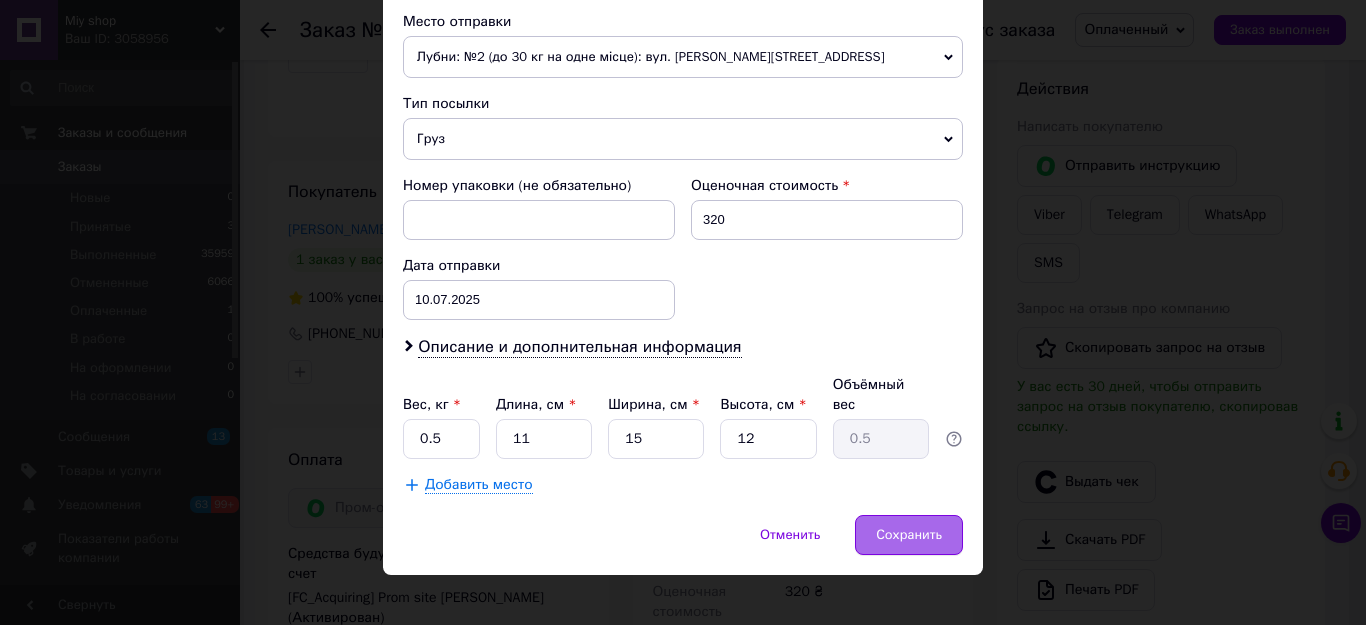 click on "Сохранить" at bounding box center (909, 535) 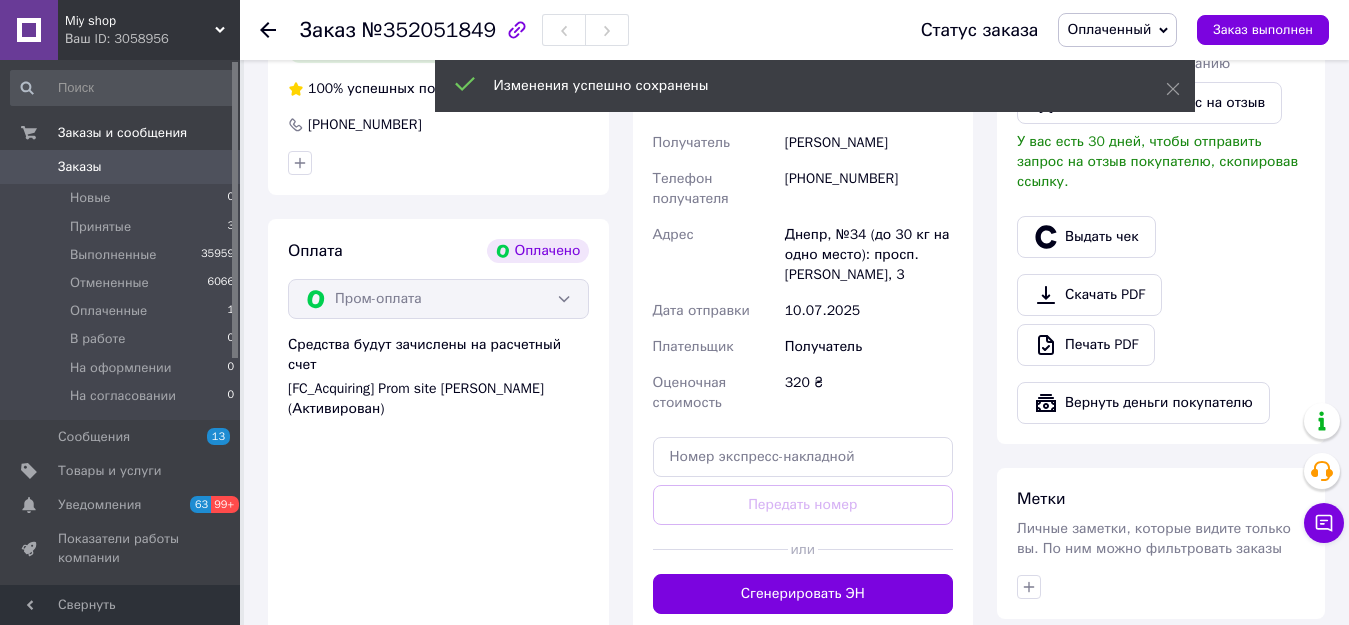 scroll, scrollTop: 800, scrollLeft: 0, axis: vertical 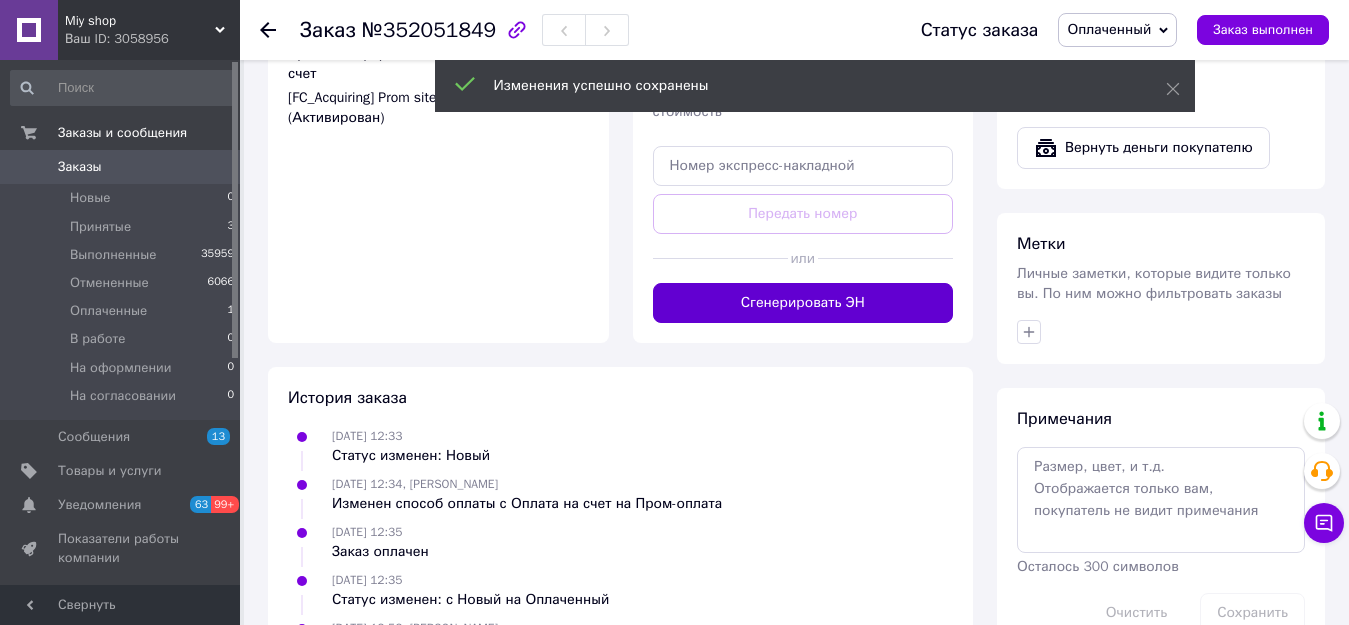 click on "Сгенерировать ЭН" at bounding box center [803, 303] 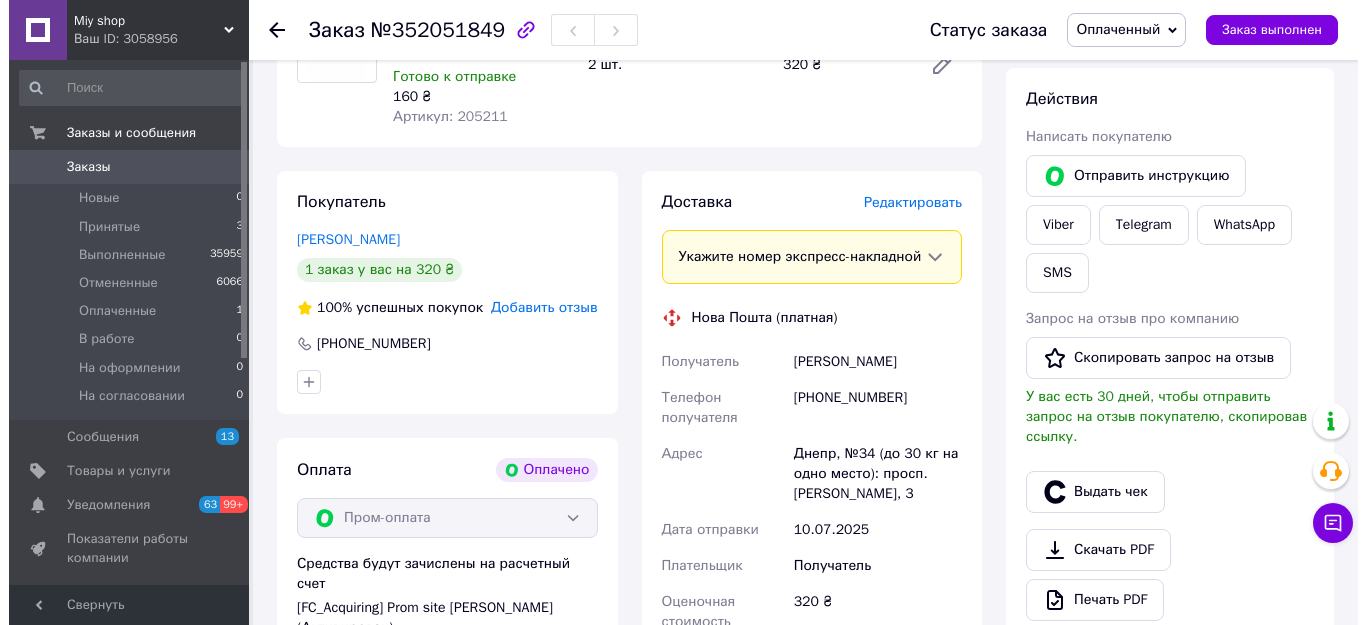 scroll, scrollTop: 300, scrollLeft: 0, axis: vertical 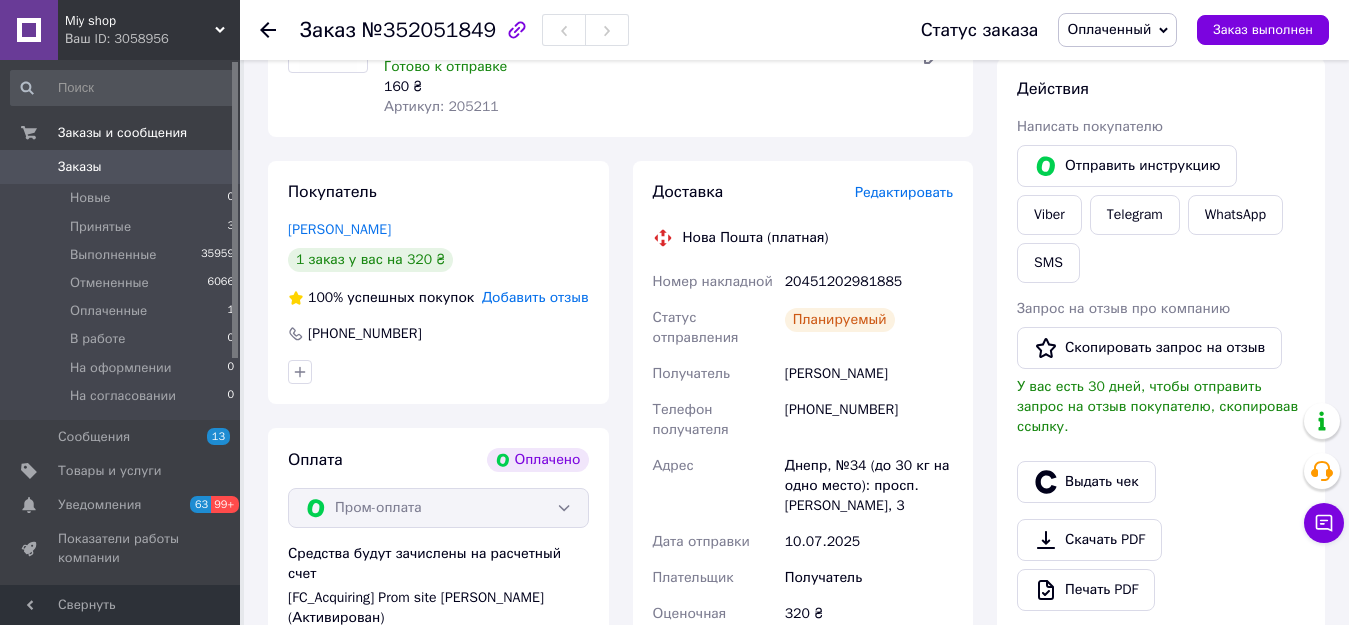 click on "20451202981885" at bounding box center (869, 282) 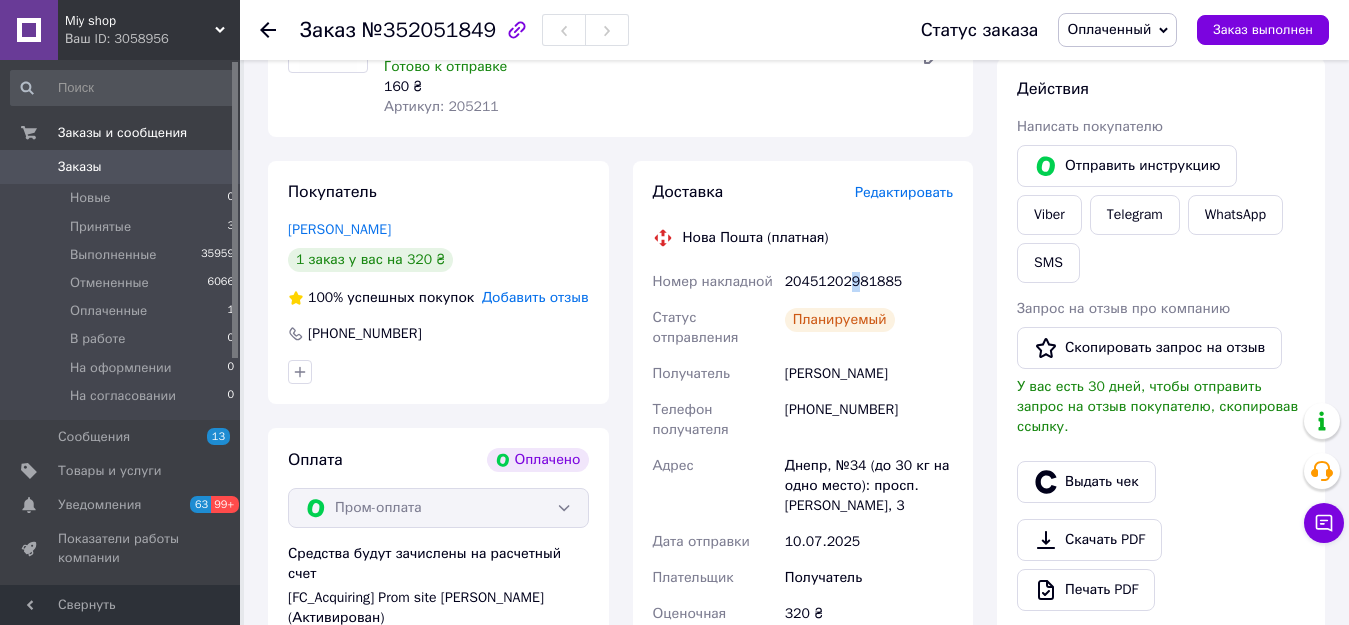 click on "20451202981885" at bounding box center [869, 282] 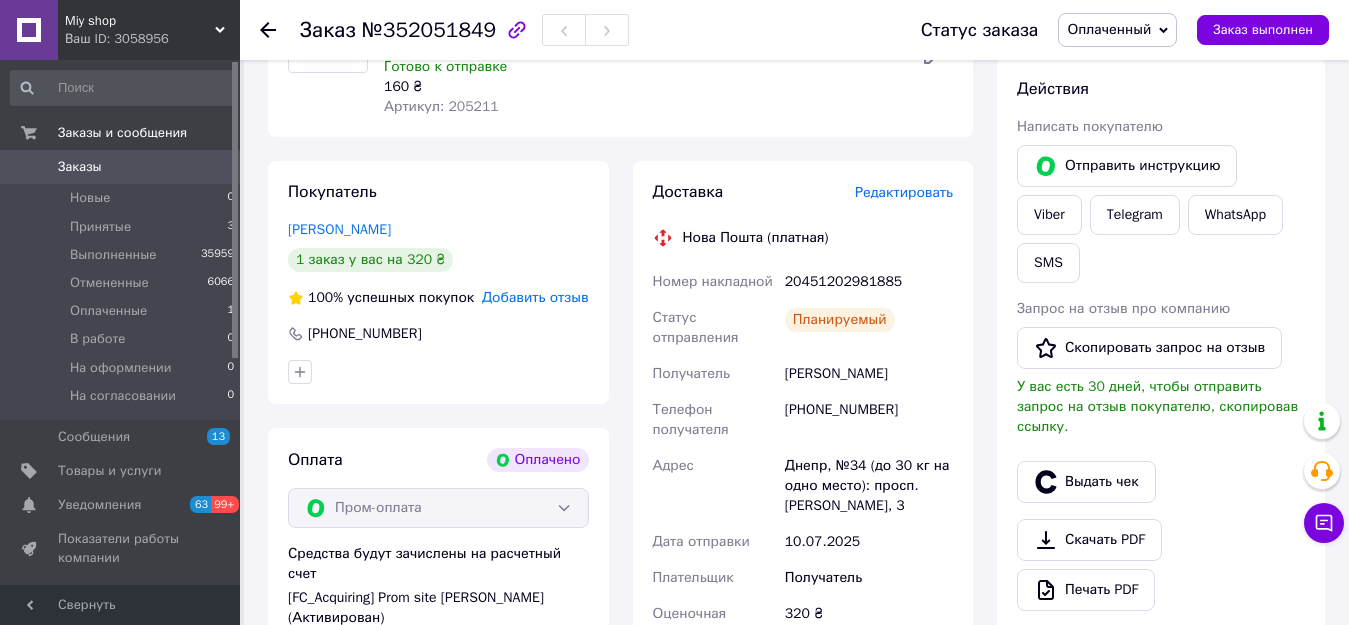 click on "20451202981885" at bounding box center [869, 282] 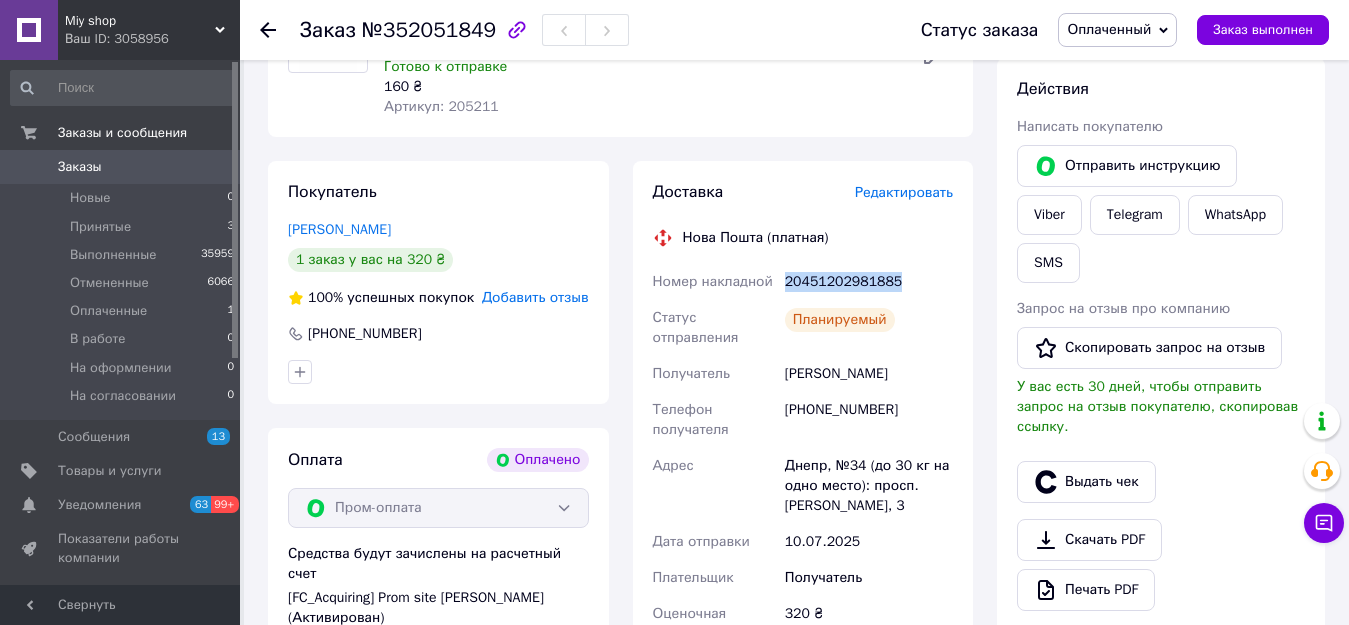 click on "20451202981885" at bounding box center [869, 282] 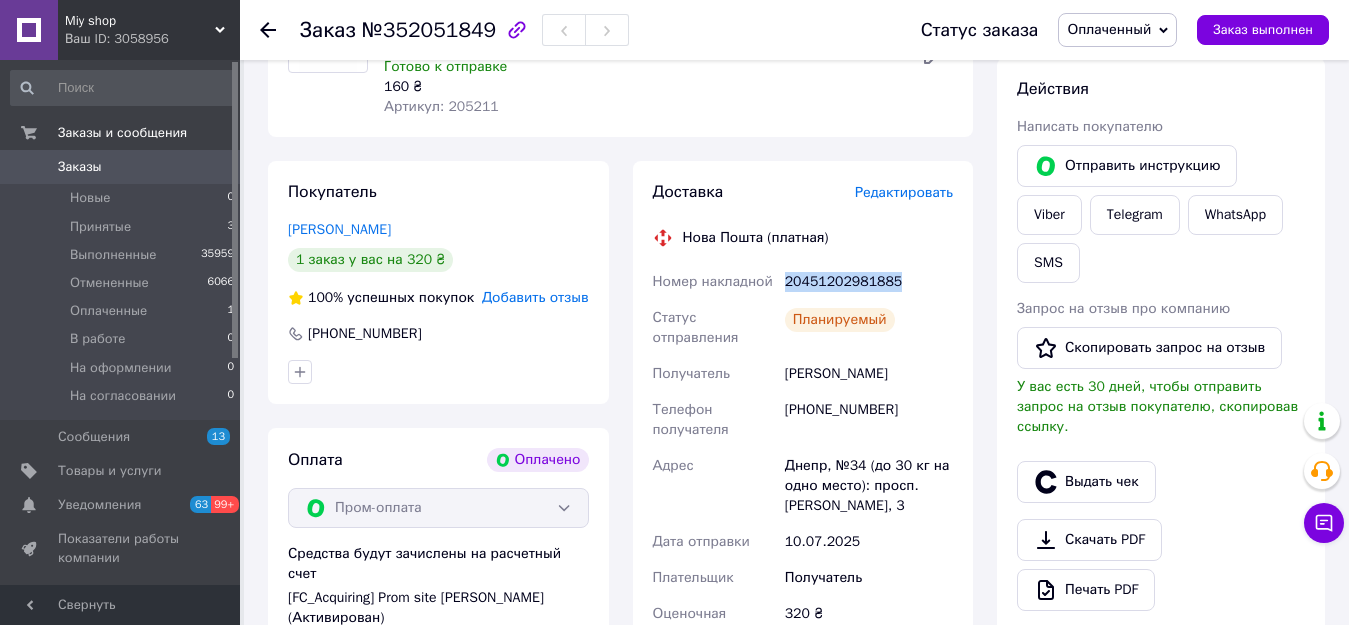 copy on "20451202981885" 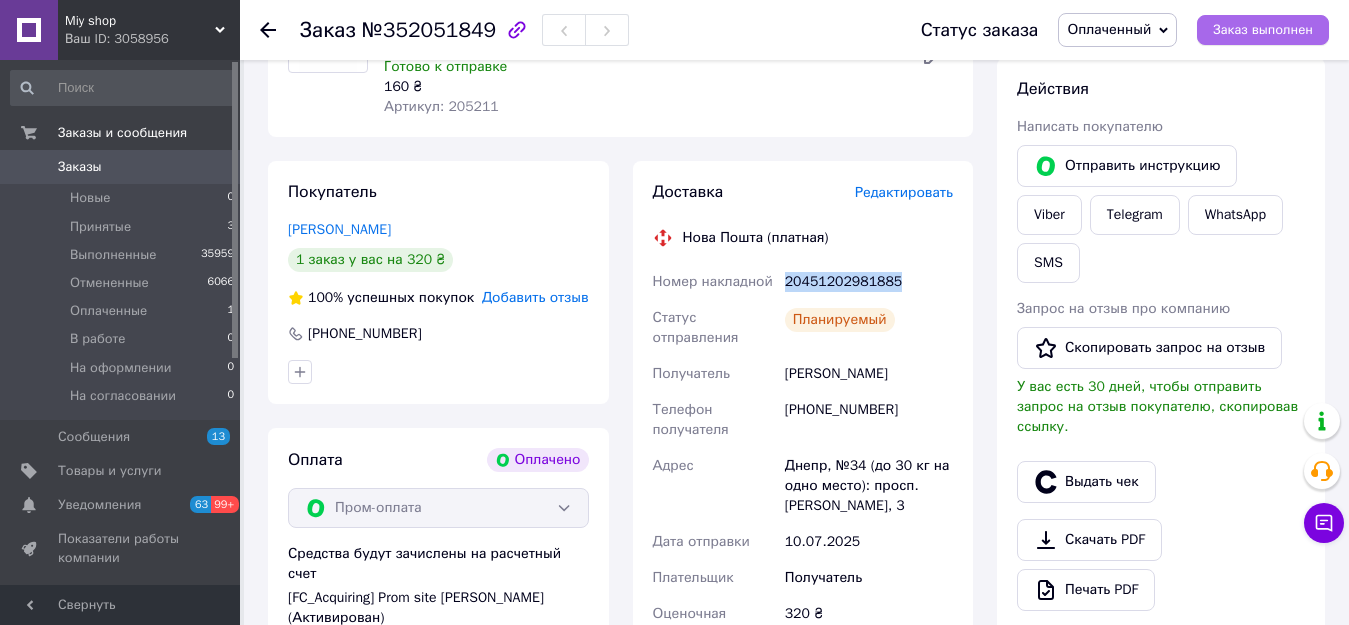 click on "Заказ выполнен" at bounding box center [1263, 30] 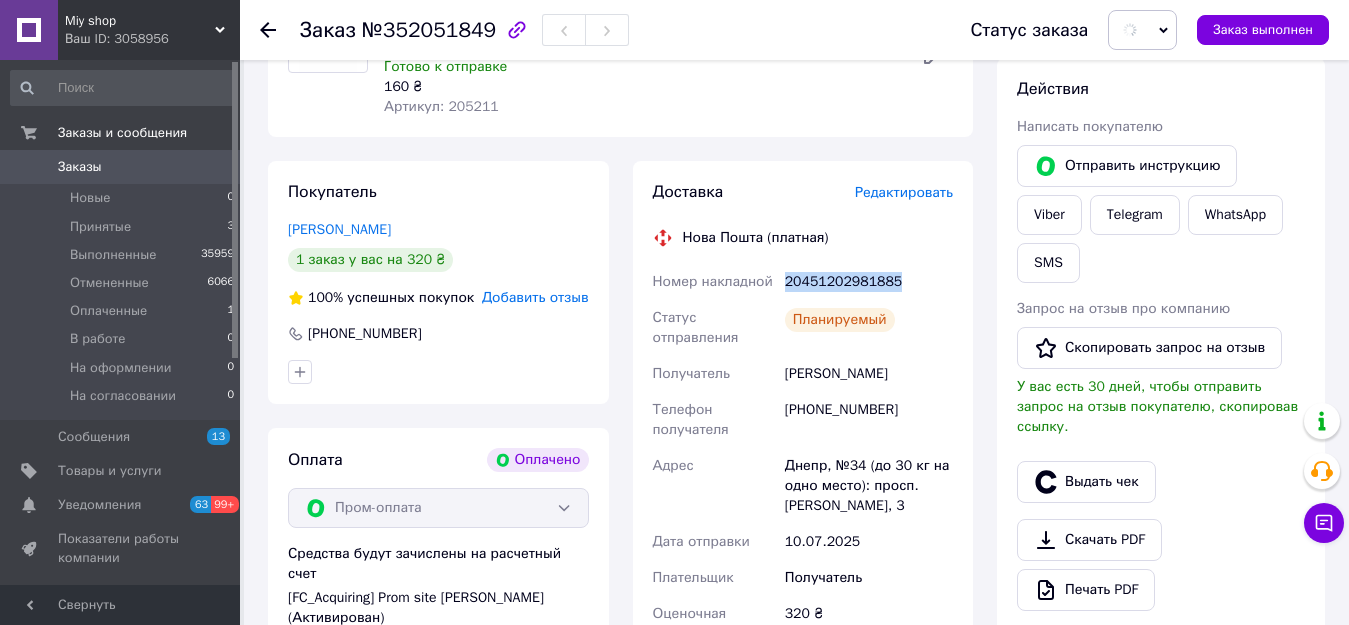 type 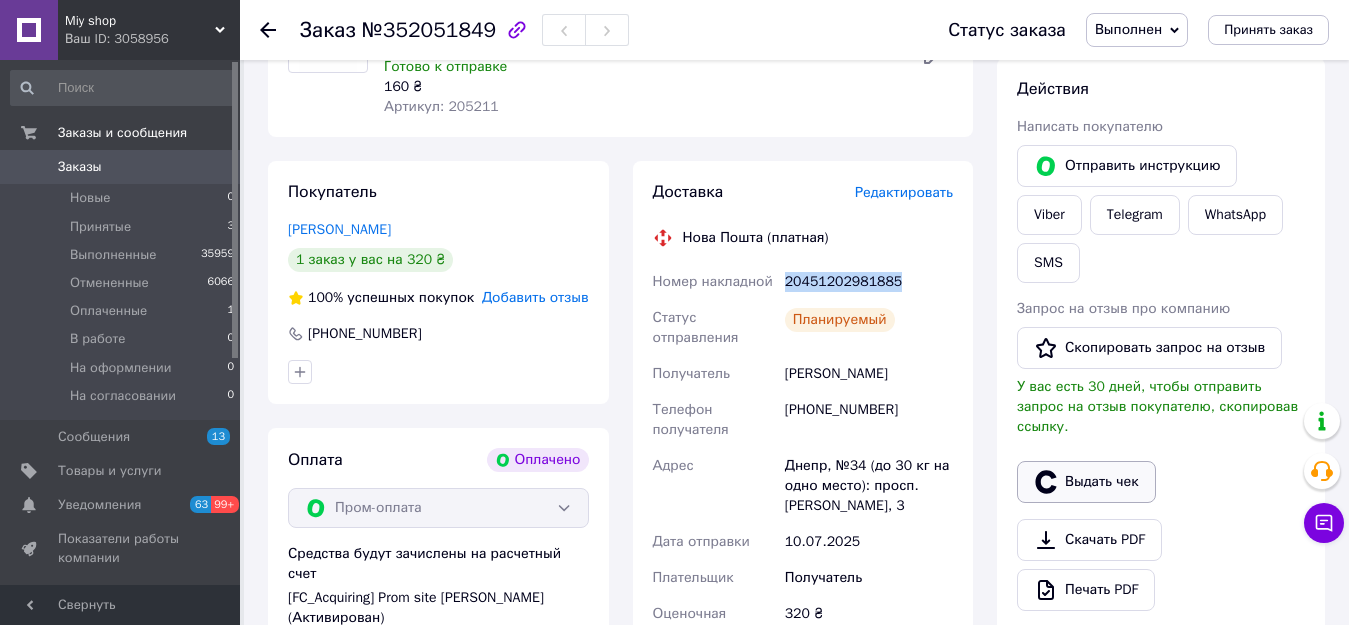 click on "Выдать чек" at bounding box center [1086, 482] 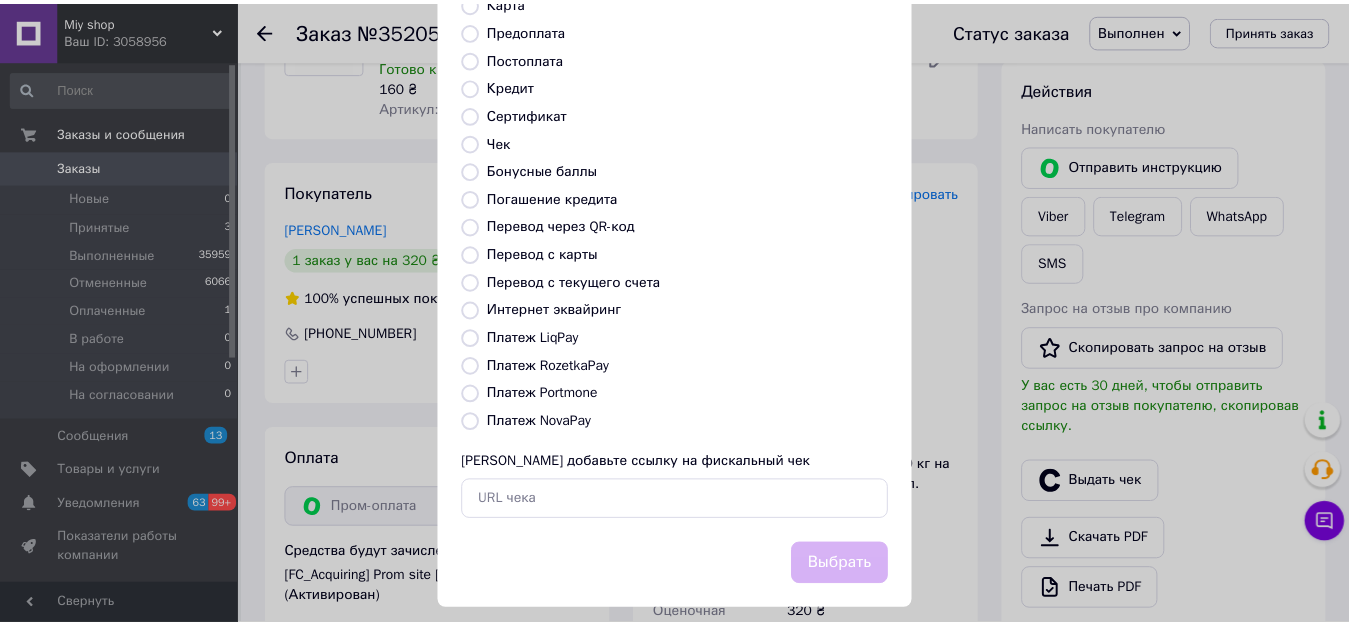 scroll, scrollTop: 234, scrollLeft: 0, axis: vertical 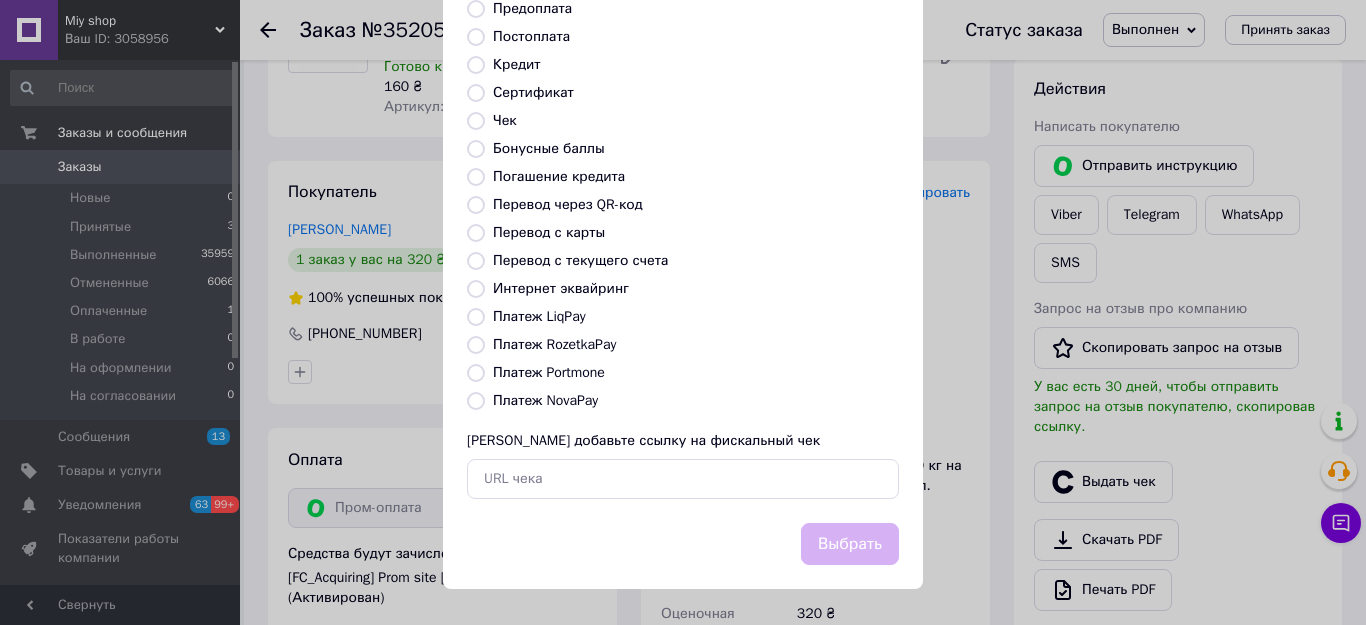 click on "Платеж RozetkaPay" at bounding box center (554, 344) 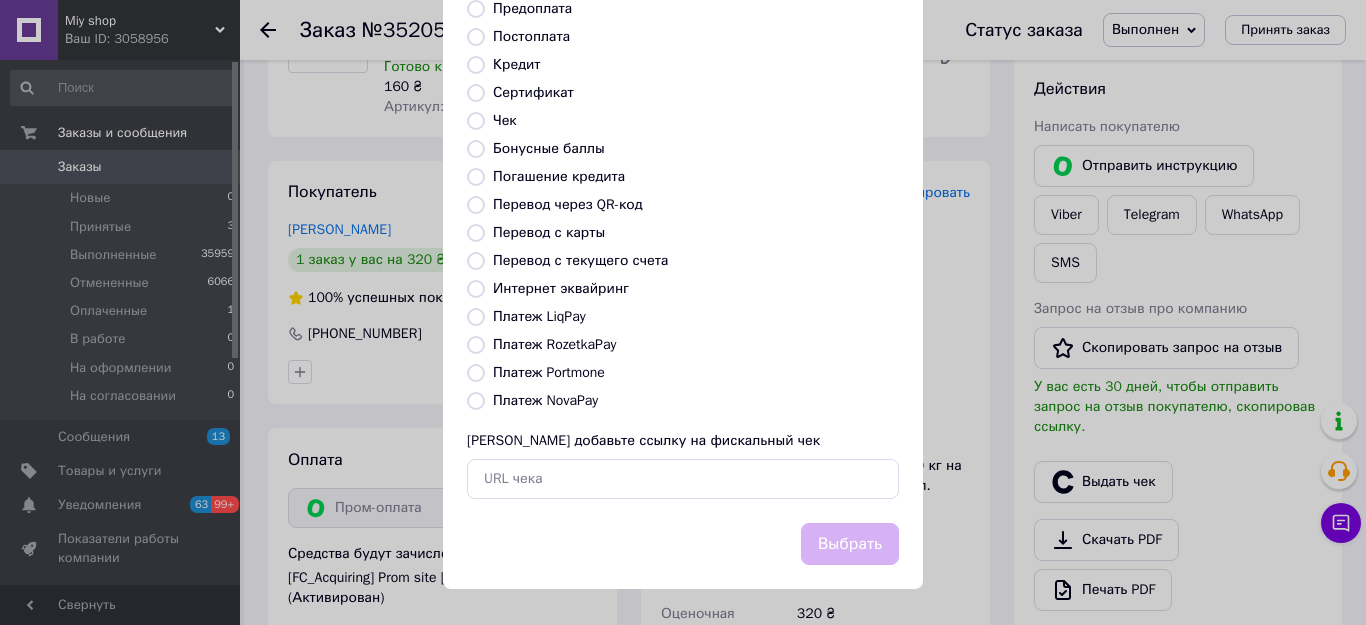 radio on "true" 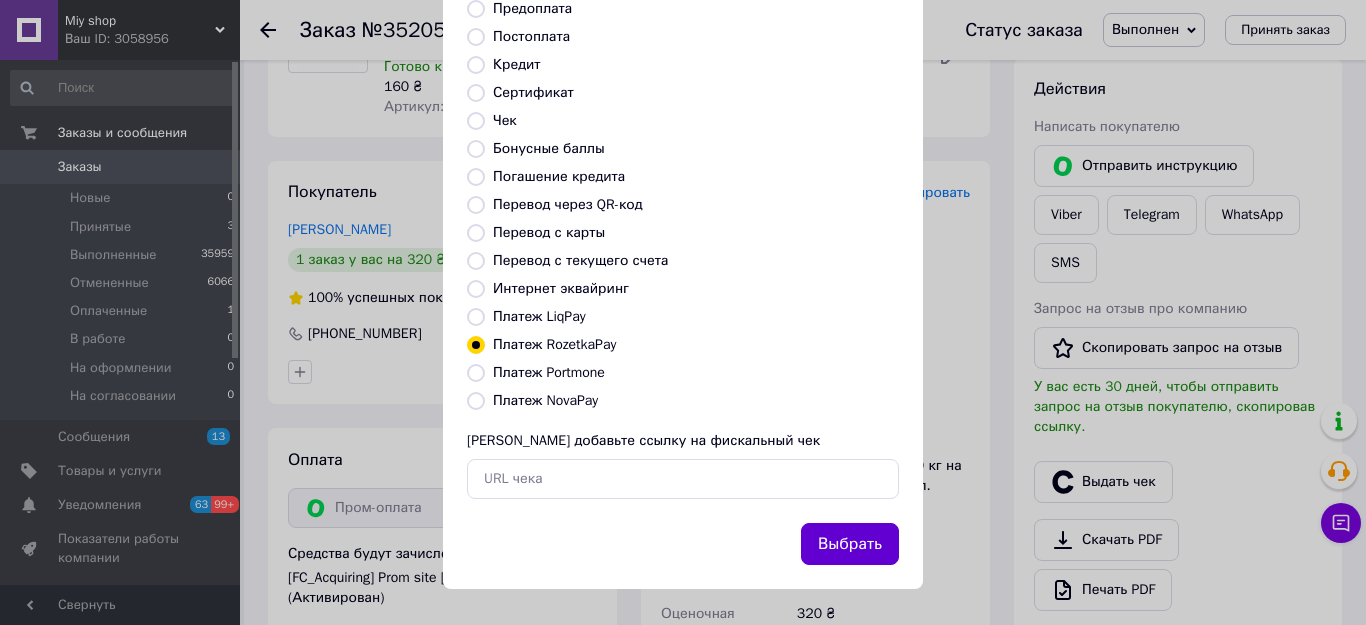 click on "Выбрать" at bounding box center (850, 544) 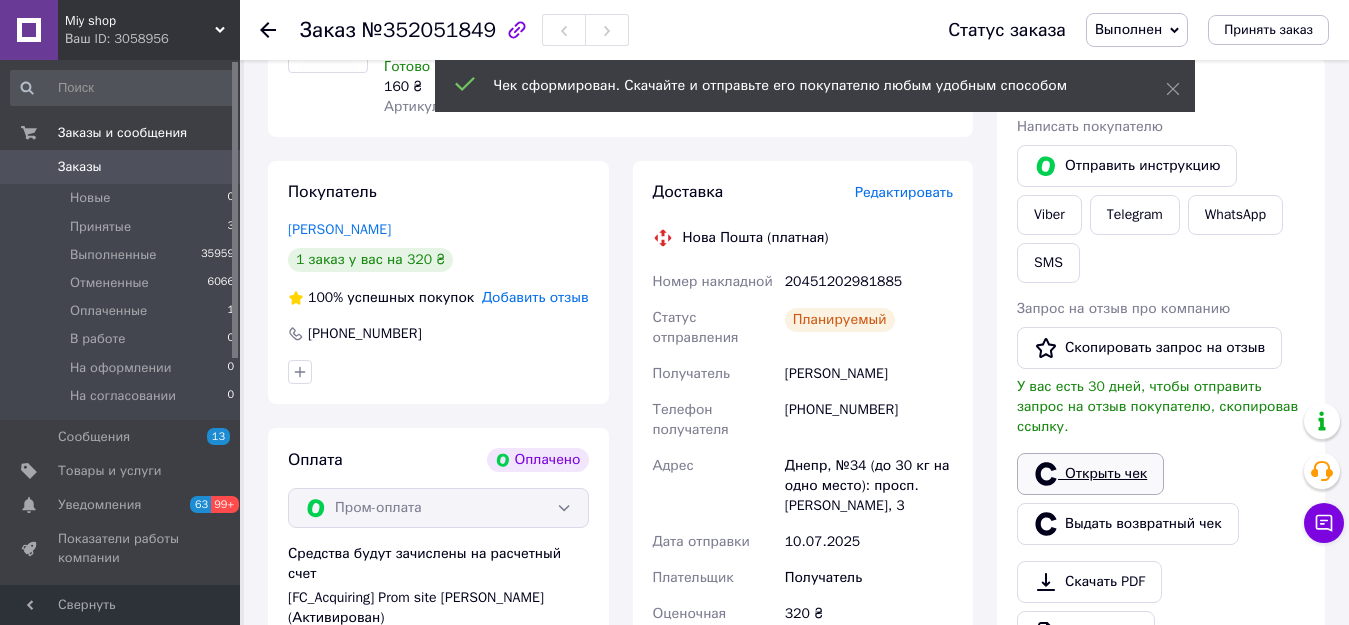 click on "Открыть чек" at bounding box center (1090, 474) 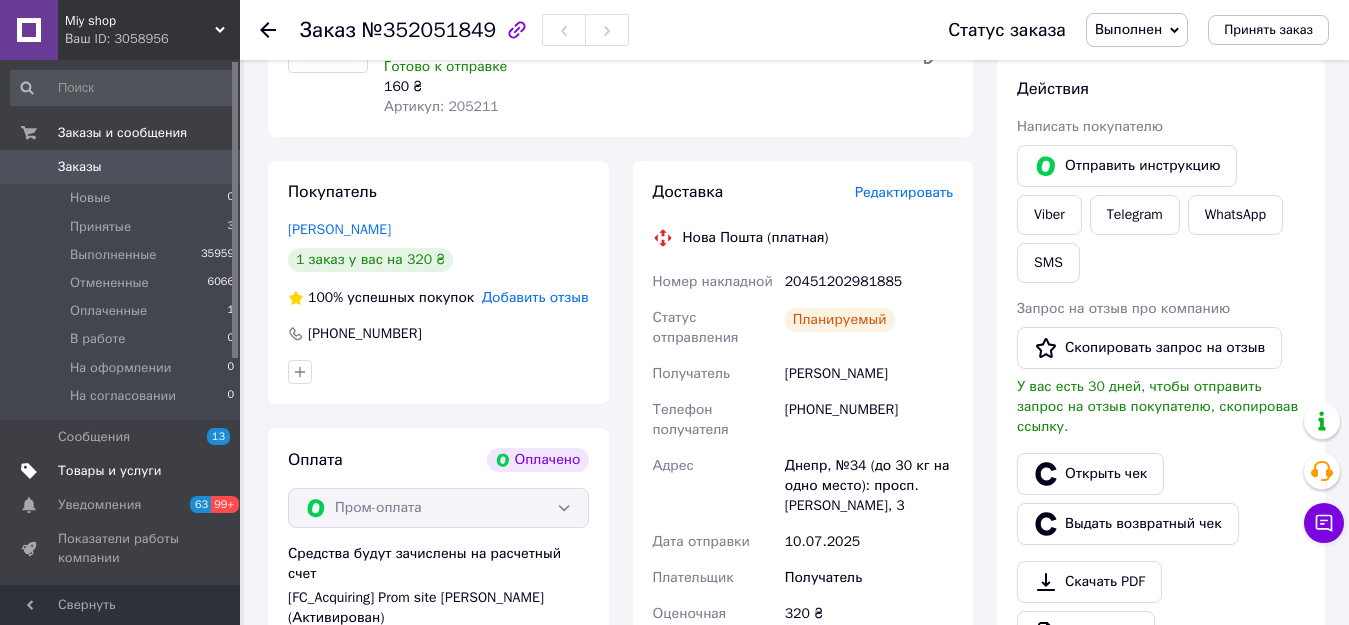 click on "Товары и услуги" at bounding box center [110, 471] 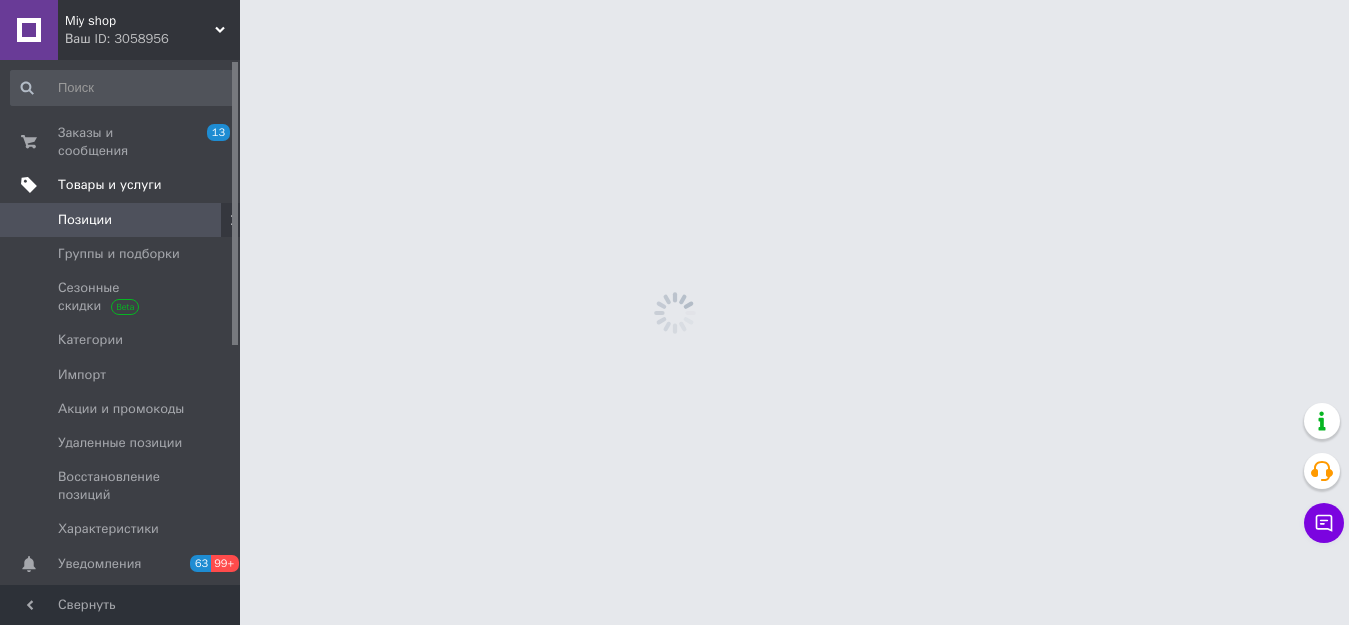 scroll, scrollTop: 0, scrollLeft: 0, axis: both 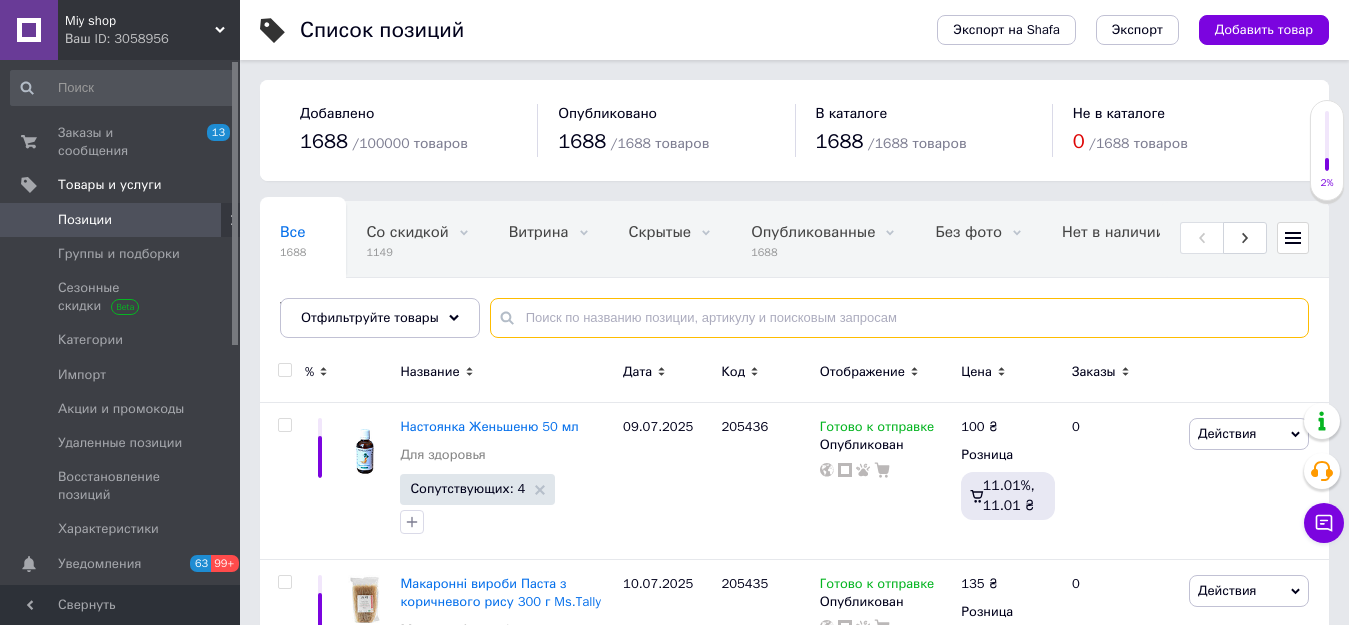 click at bounding box center (899, 318) 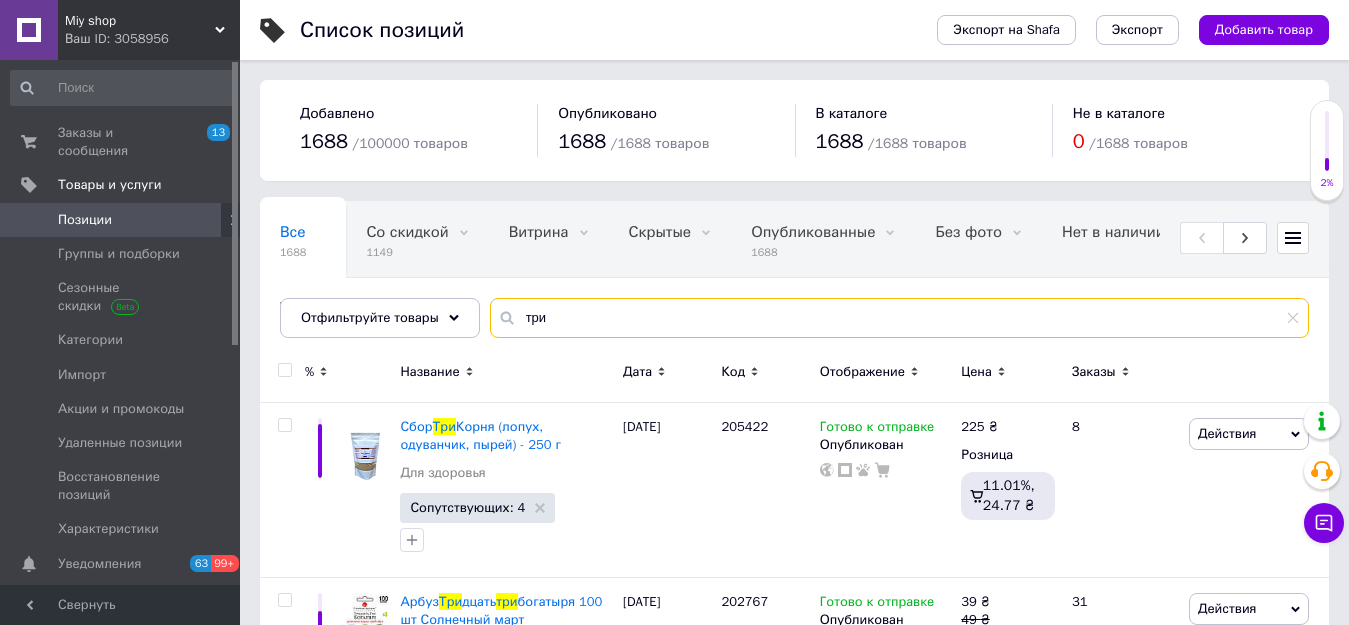 type on "три" 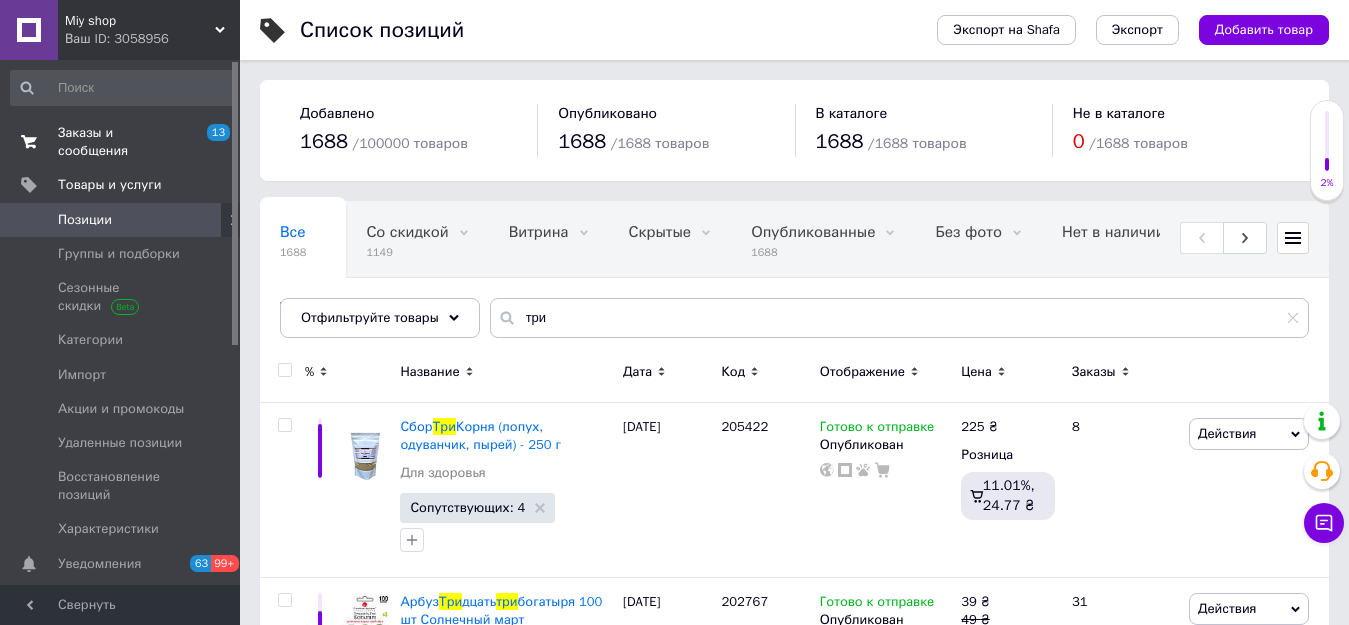 click on "Заказы и сообщения" at bounding box center (121, 142) 